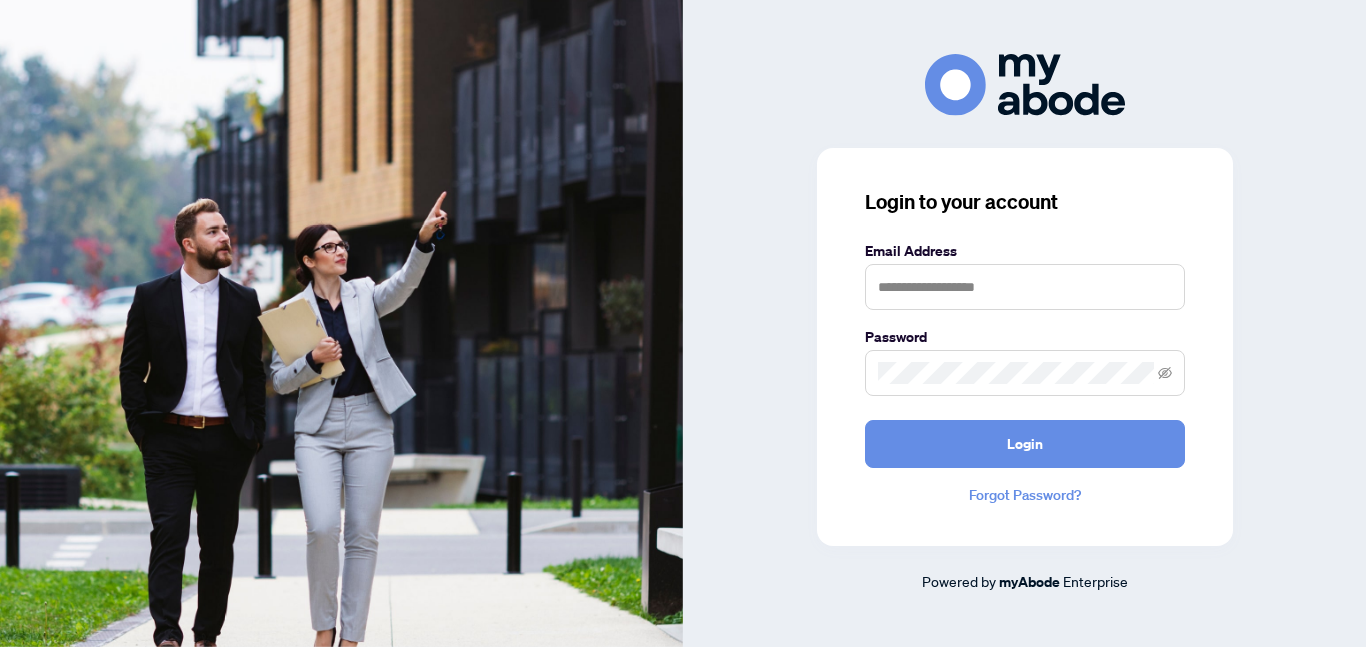 scroll, scrollTop: 0, scrollLeft: 0, axis: both 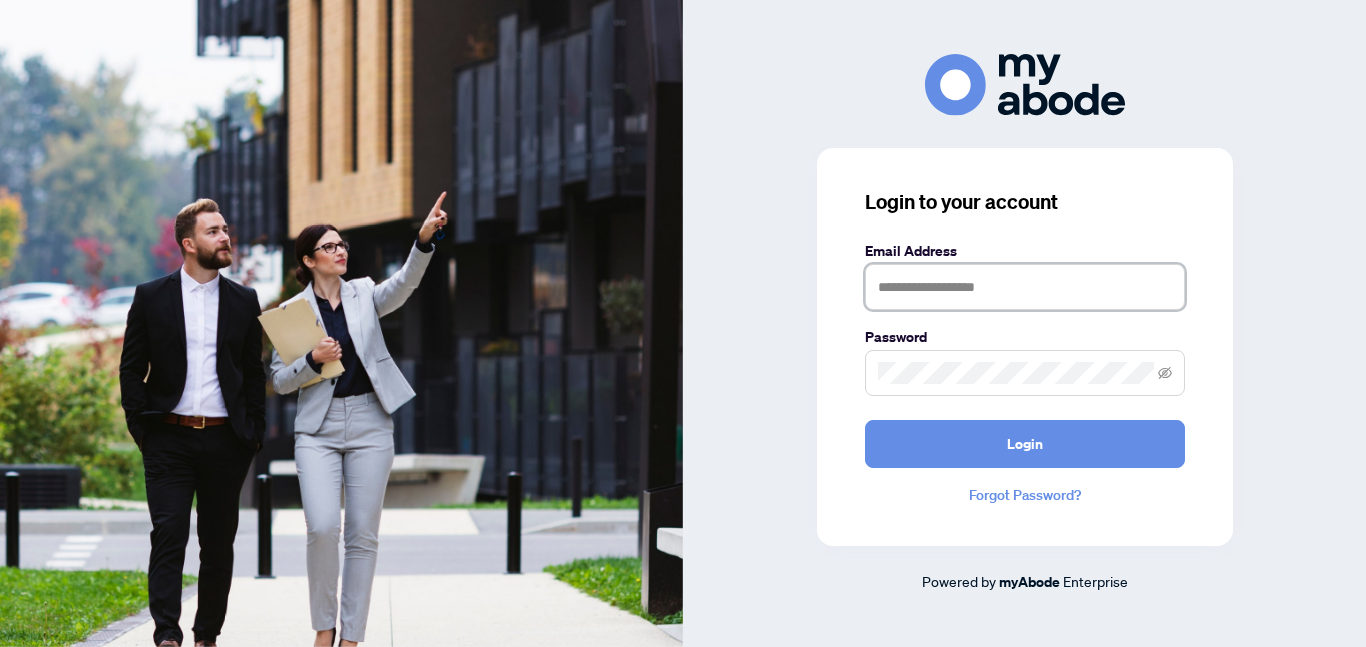 click at bounding box center (1025, 287) 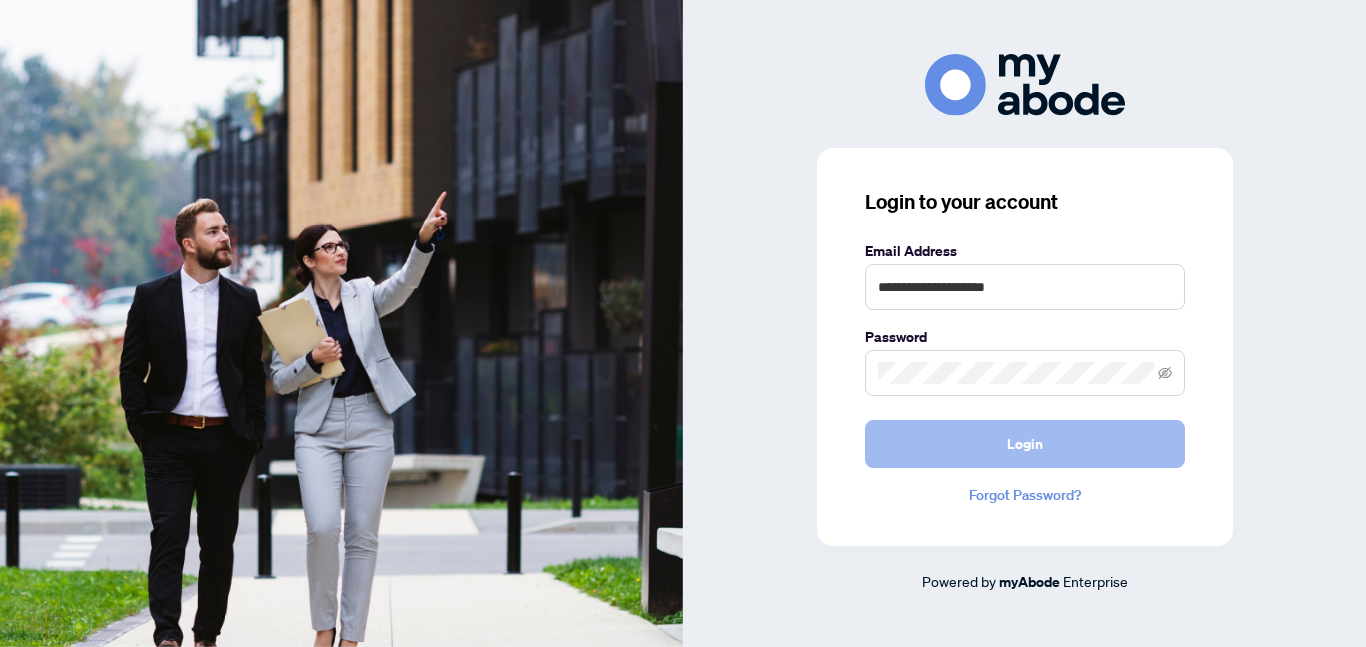 click on "Login" at bounding box center (1025, 444) 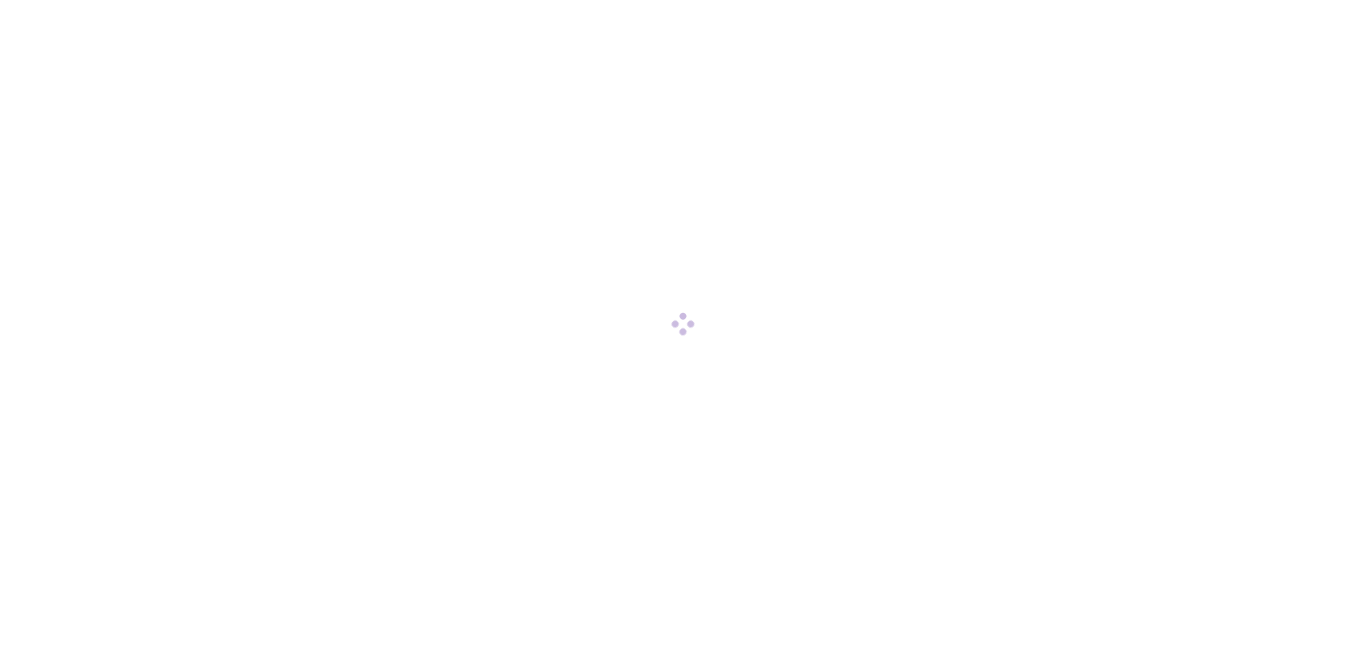 scroll, scrollTop: 0, scrollLeft: 0, axis: both 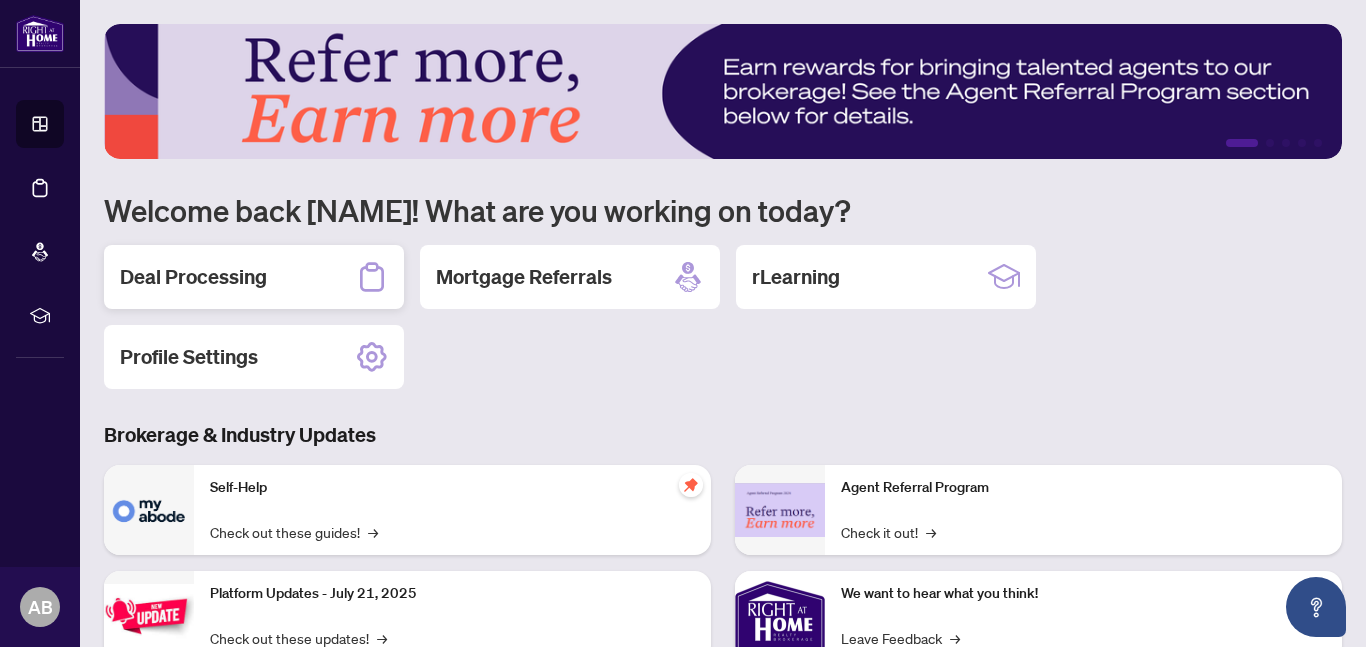 click on "Deal Processing" at bounding box center [193, 277] 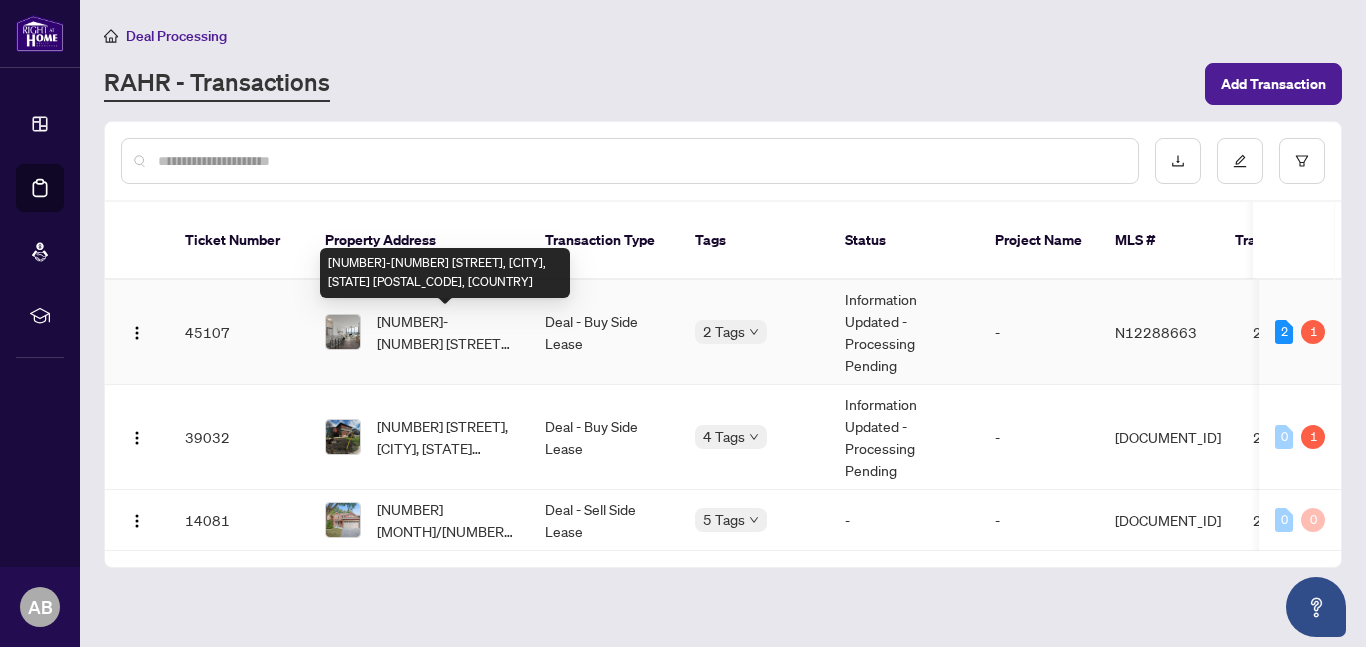 click on "[NUMBER]-[NUMBER] [STREET], [CITY], [STATE] [POSTAL_CODE], [COUNTRY]" at bounding box center (445, 332) 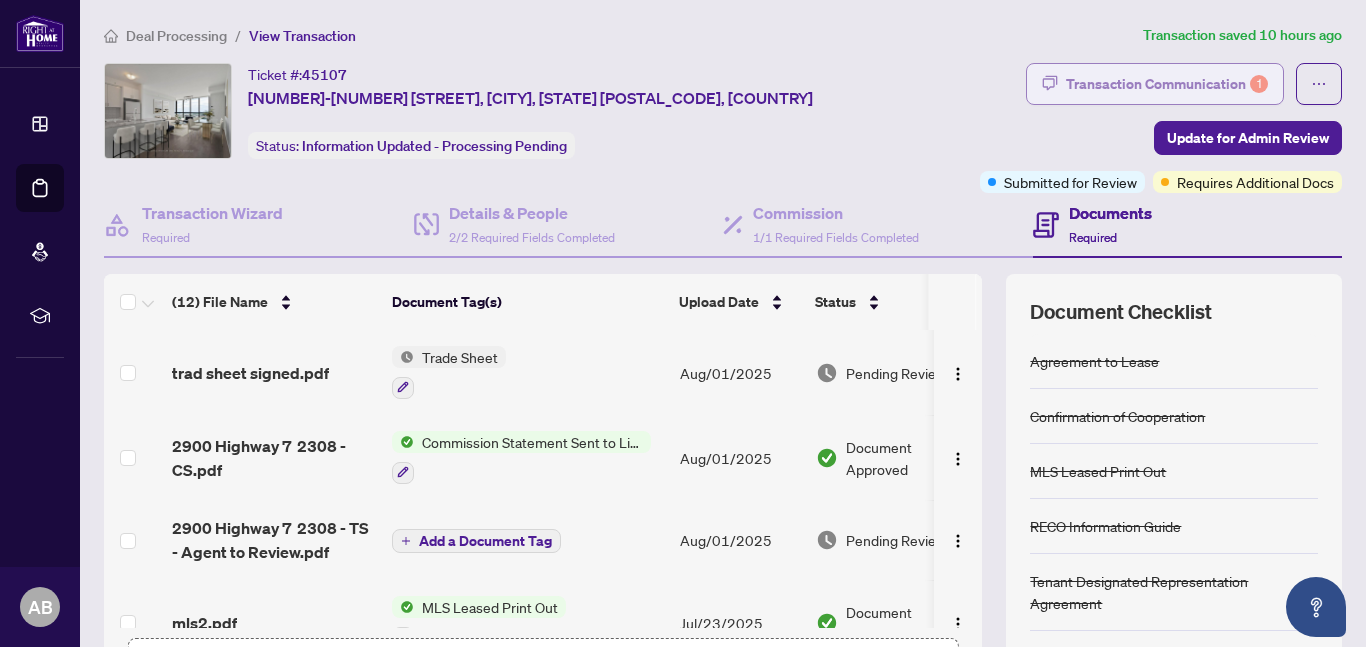 click on "Transaction Communication 1" at bounding box center [1167, 84] 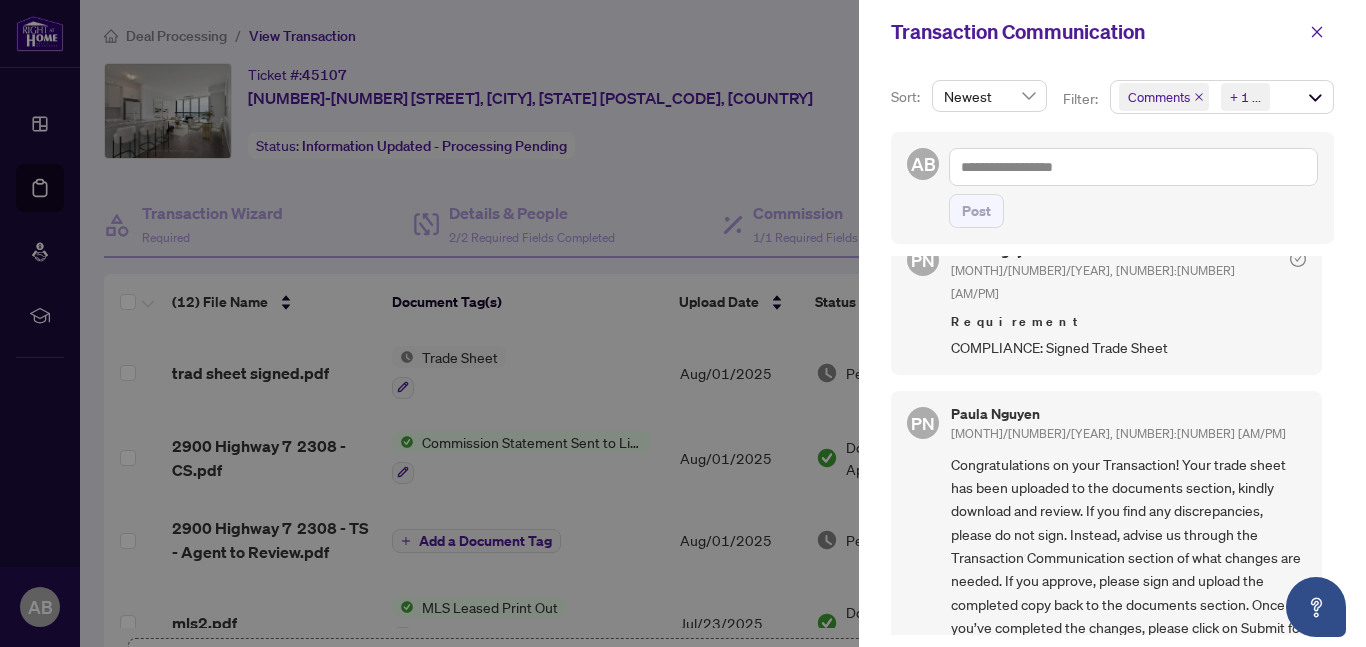 scroll, scrollTop: 61, scrollLeft: 0, axis: vertical 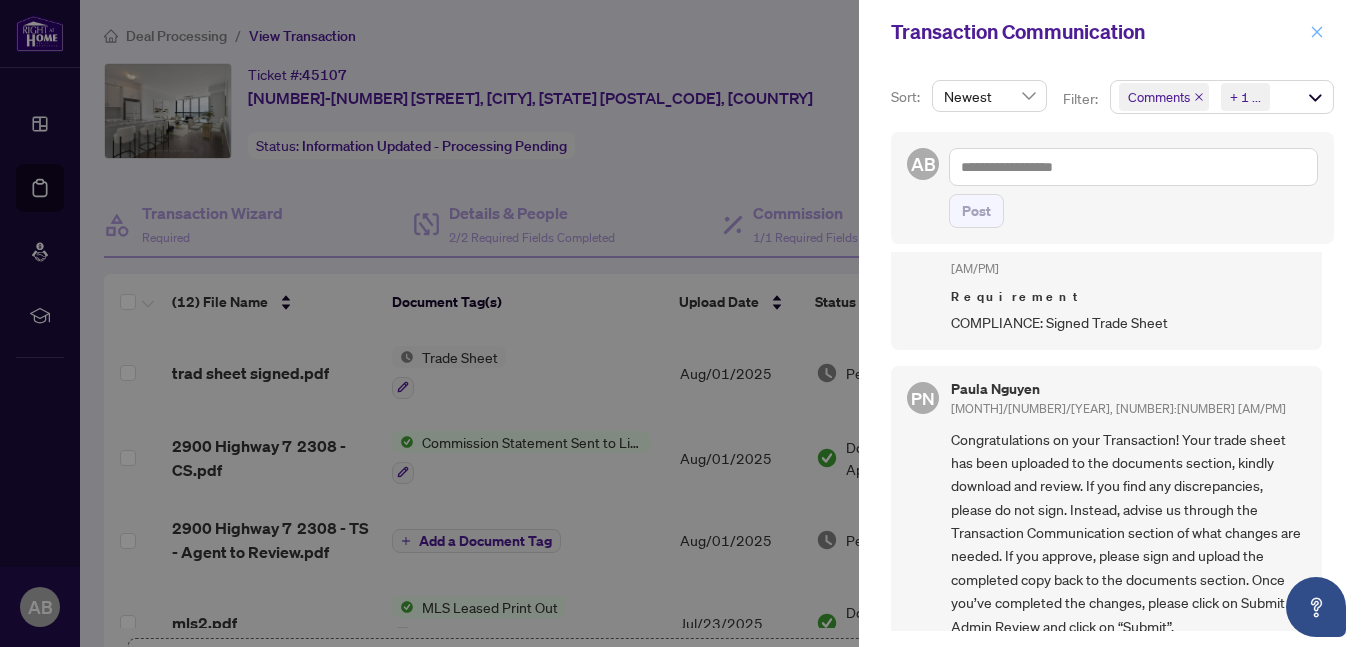 click 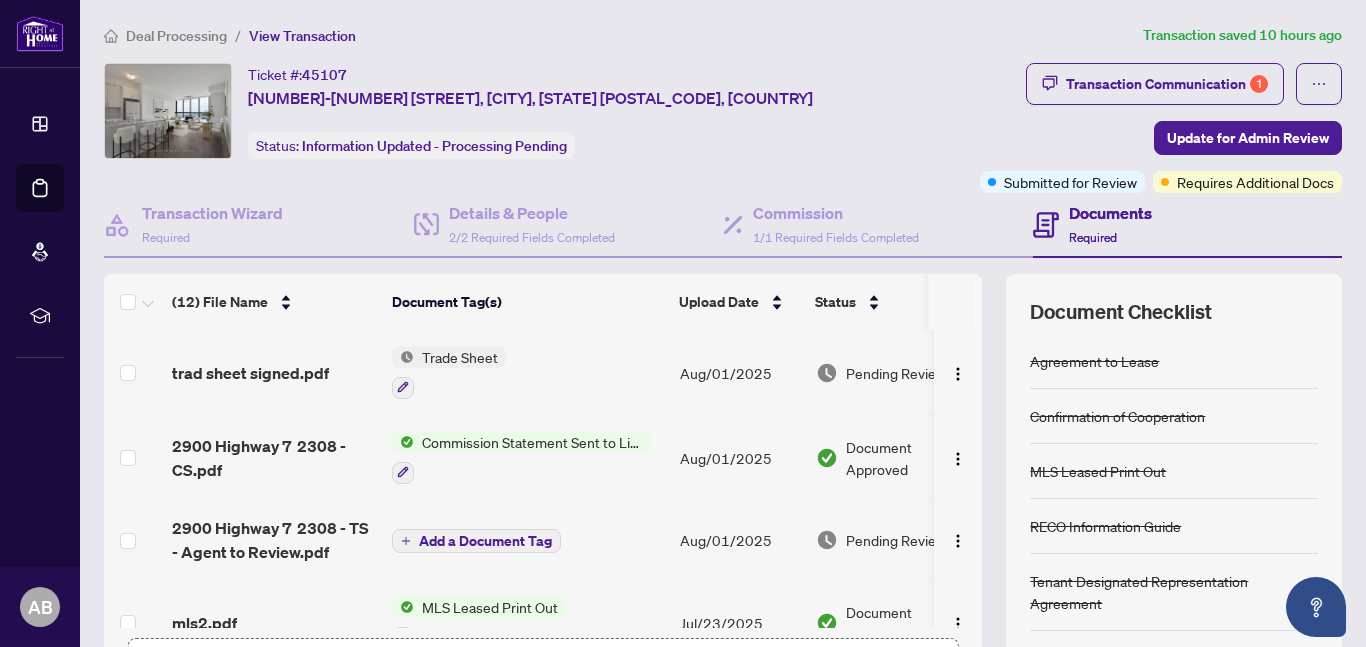 click on "Pending Review" at bounding box center (896, 373) 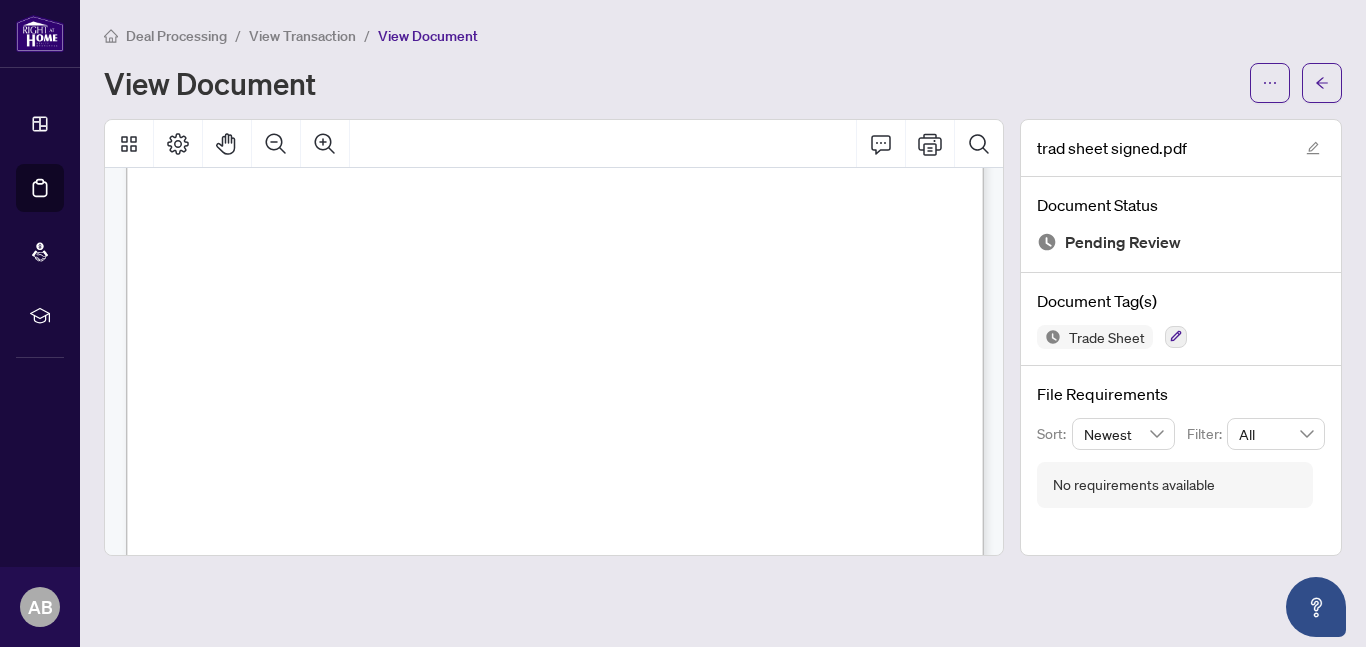 scroll, scrollTop: 763, scrollLeft: 0, axis: vertical 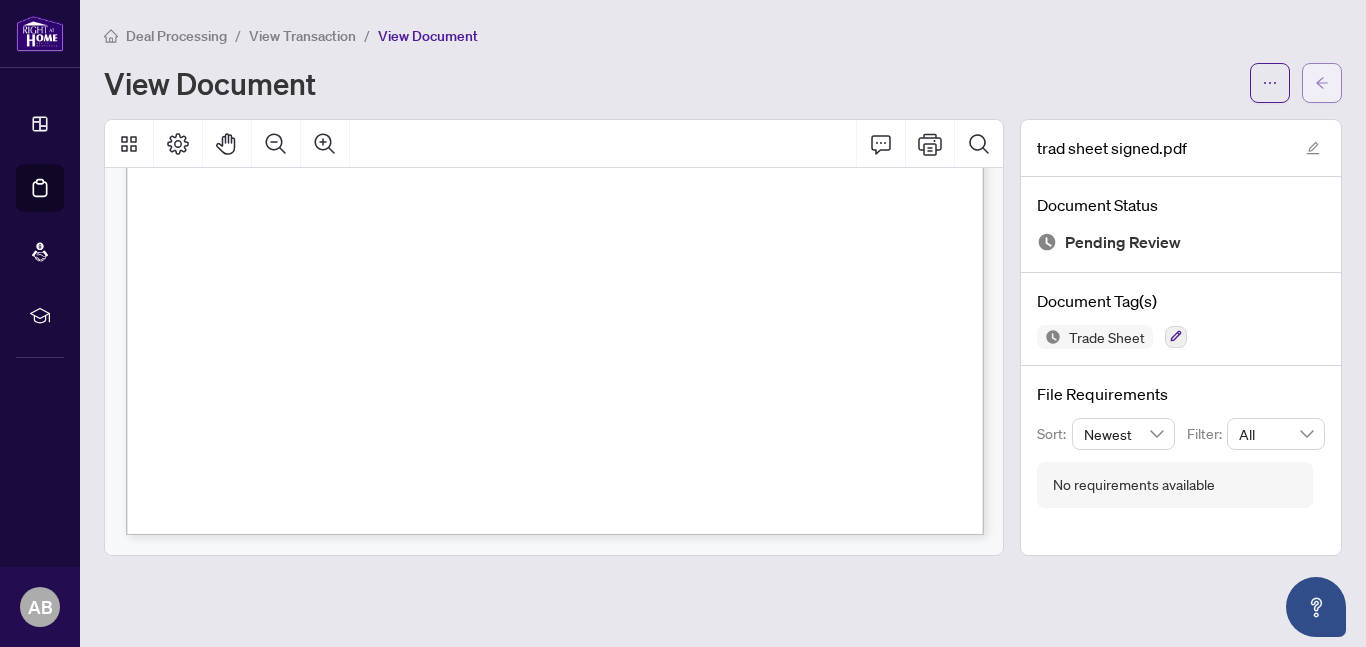 click at bounding box center [1322, 83] 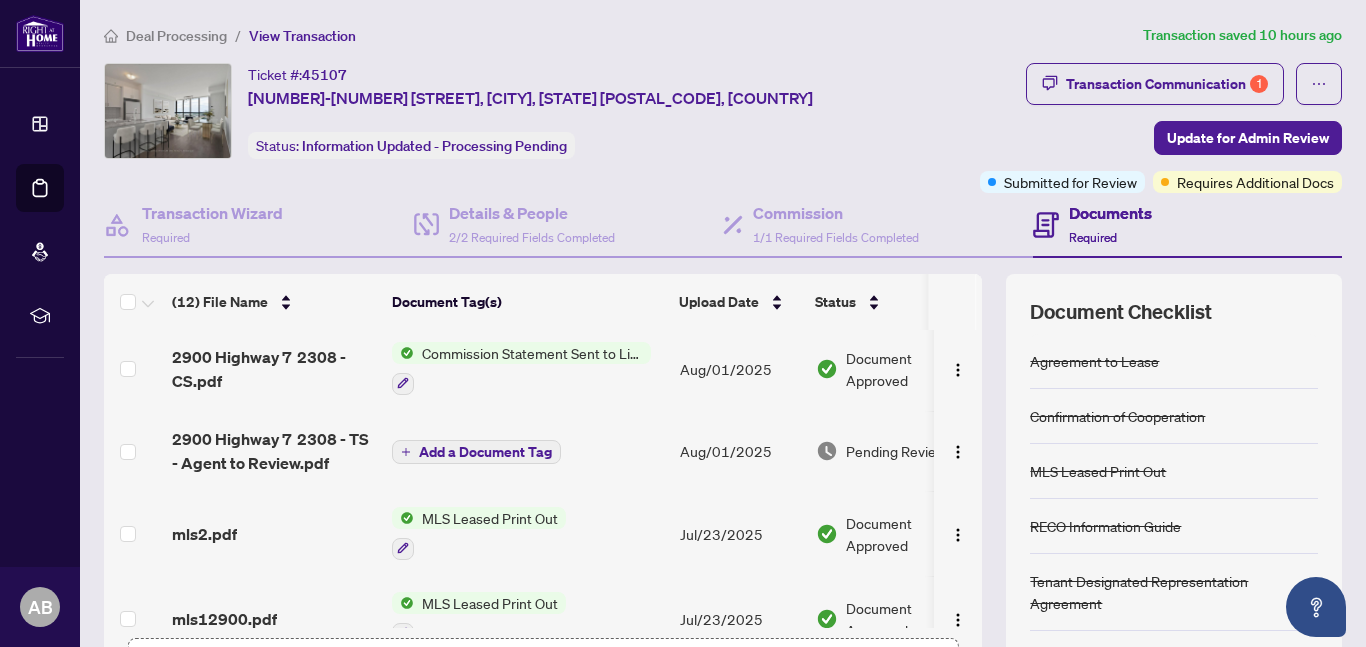 scroll, scrollTop: 144, scrollLeft: 0, axis: vertical 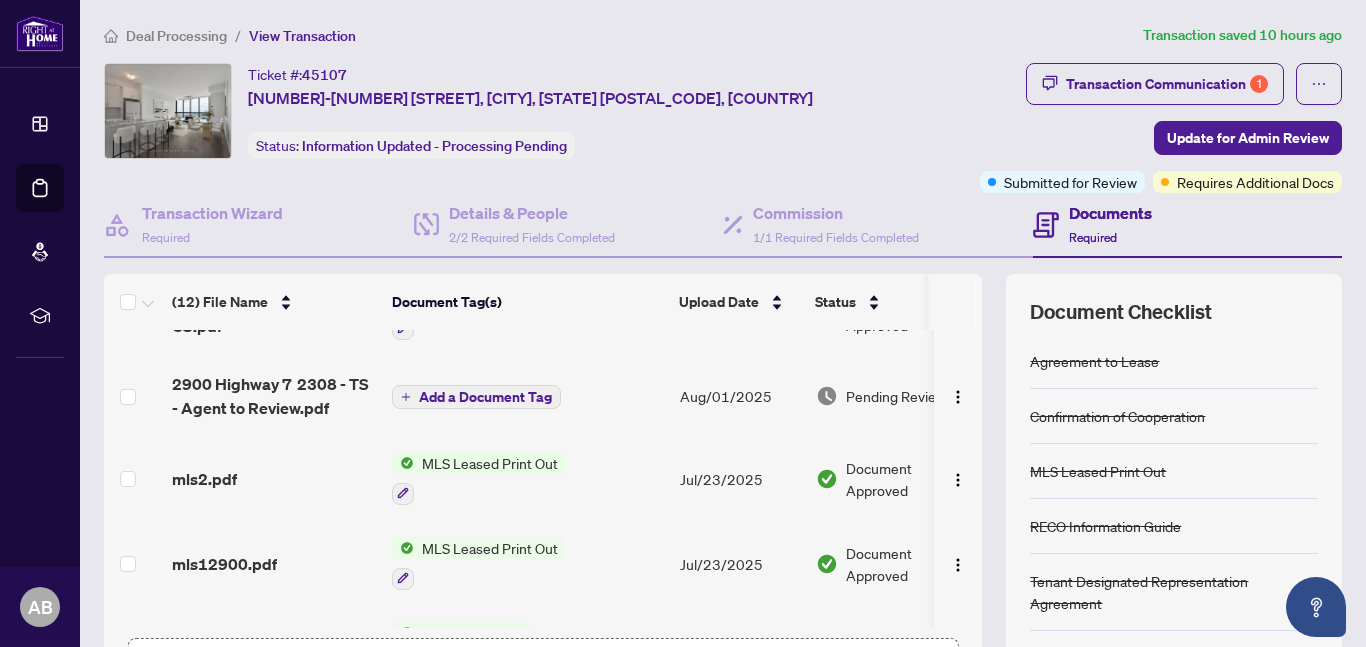click on "Pending Review" at bounding box center [896, 396] 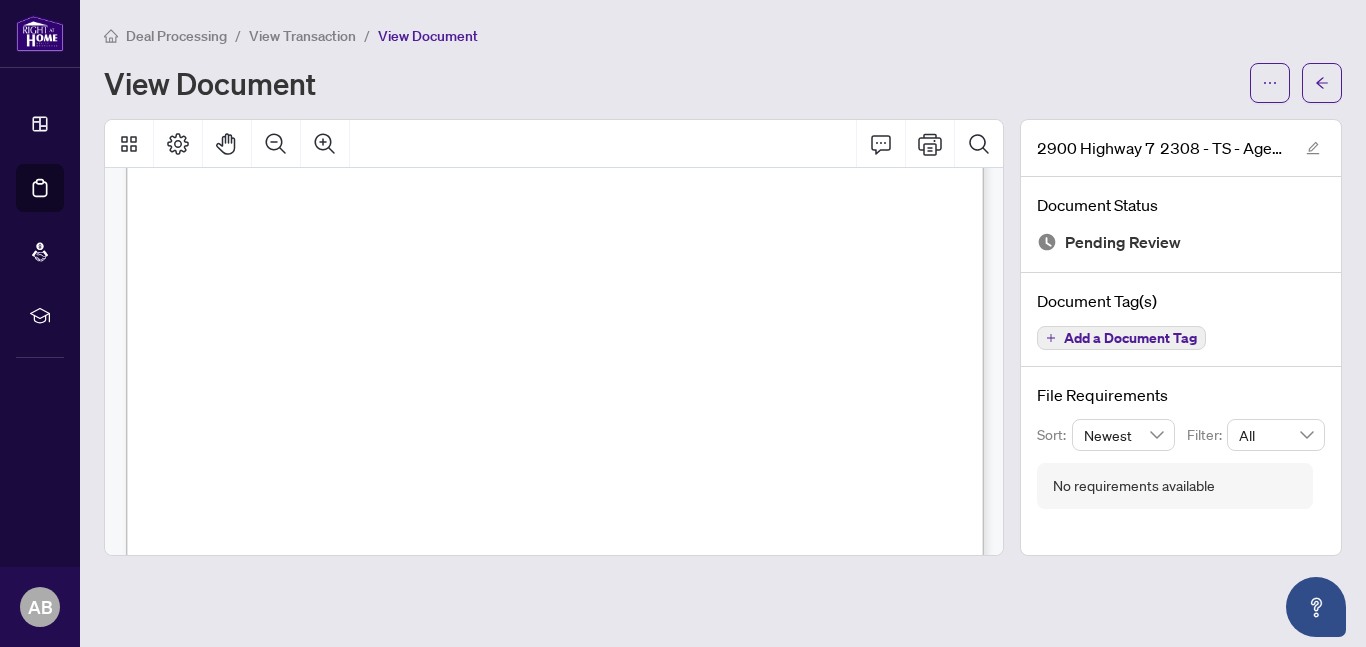 scroll, scrollTop: 763, scrollLeft: 0, axis: vertical 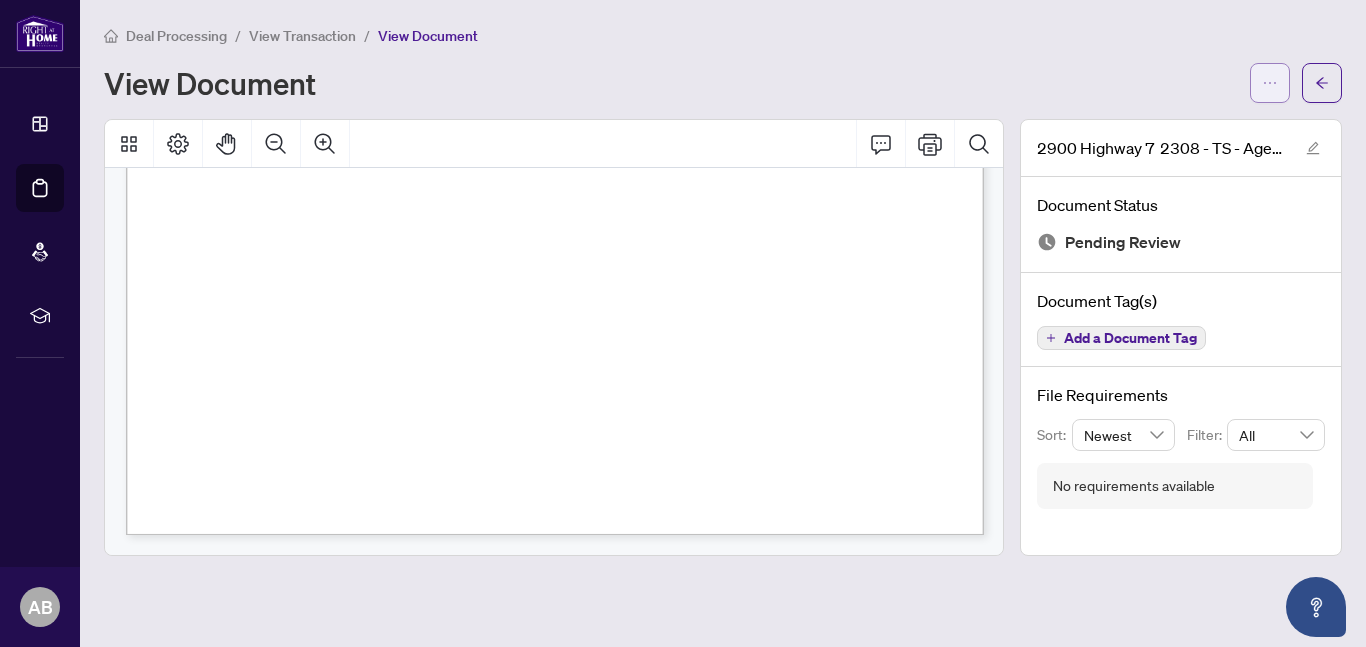 click at bounding box center (1270, 83) 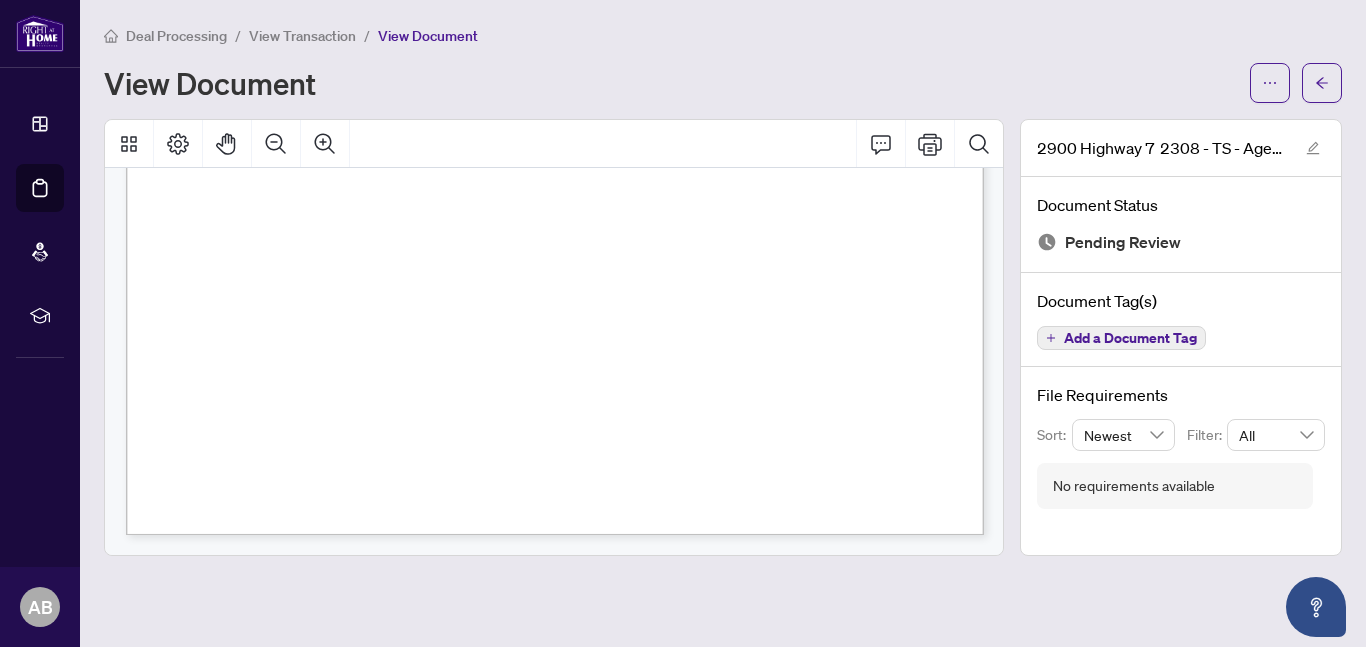 click on "Deal Processing / View Transaction / View Document View Document" at bounding box center [723, 63] 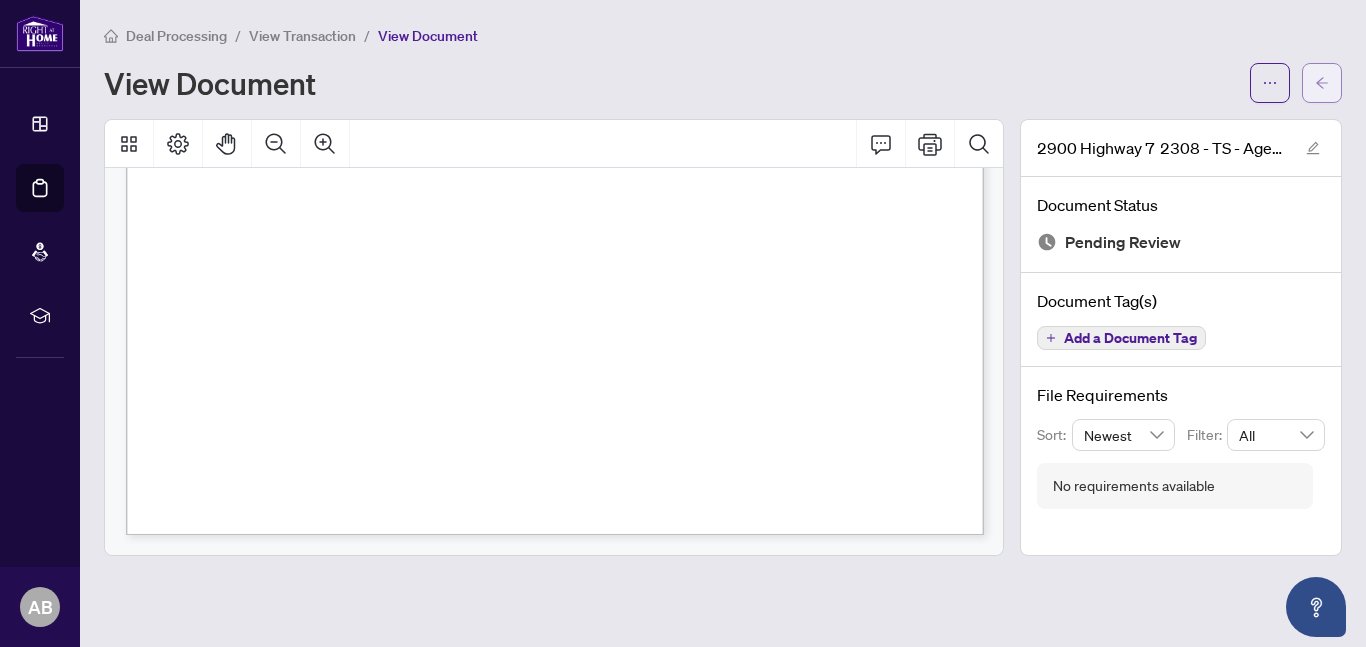 click 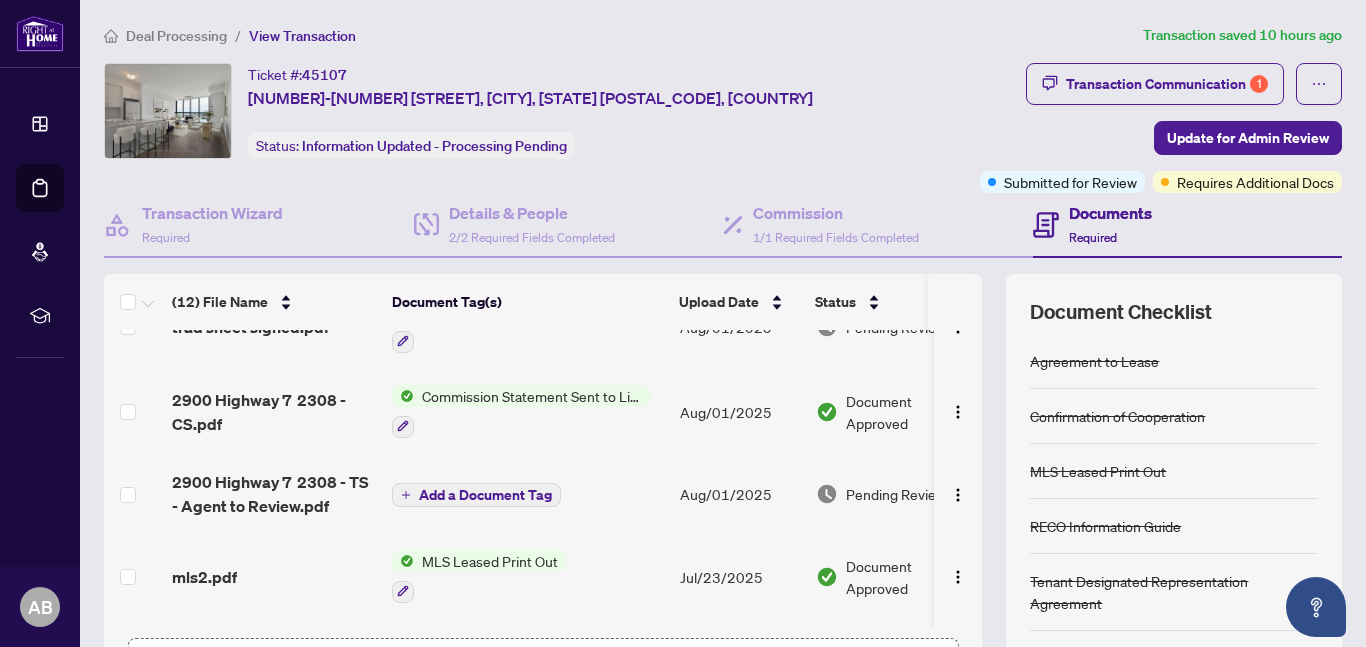 scroll, scrollTop: 72, scrollLeft: 0, axis: vertical 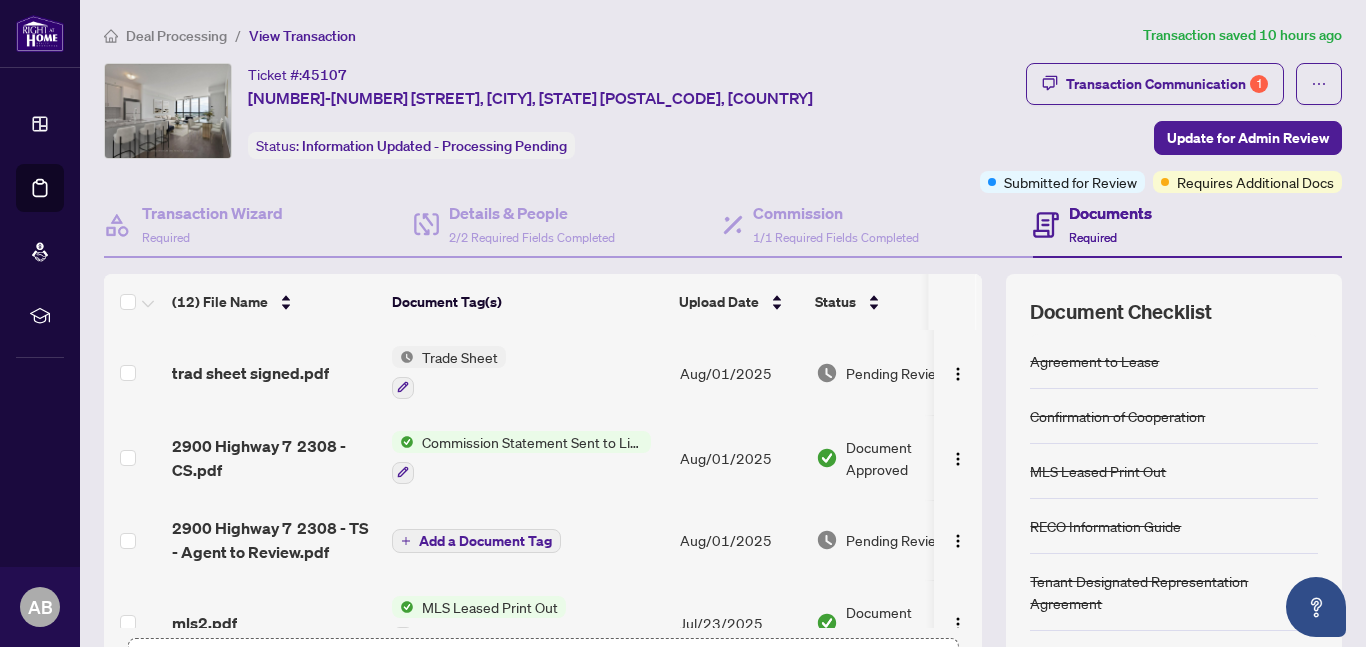 click on "Commission Statement Sent to Listing Brokerage" at bounding box center [532, 442] 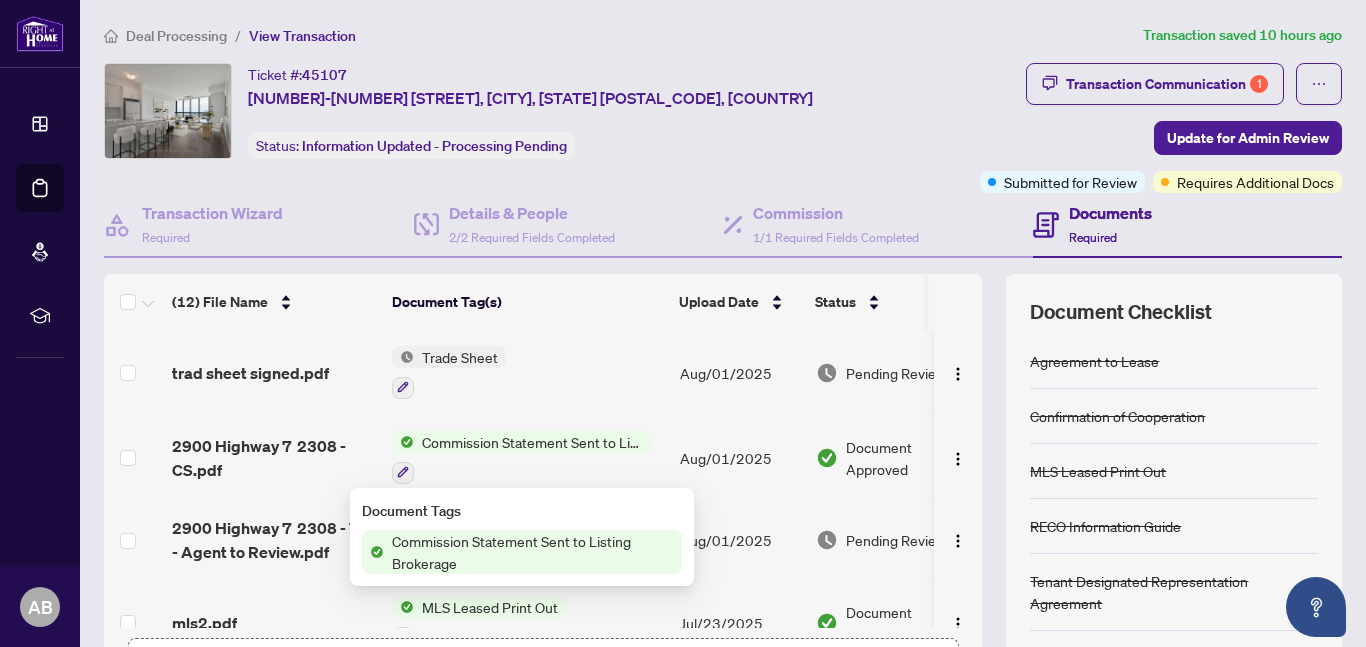 click on "Document Approved" at bounding box center (908, 458) 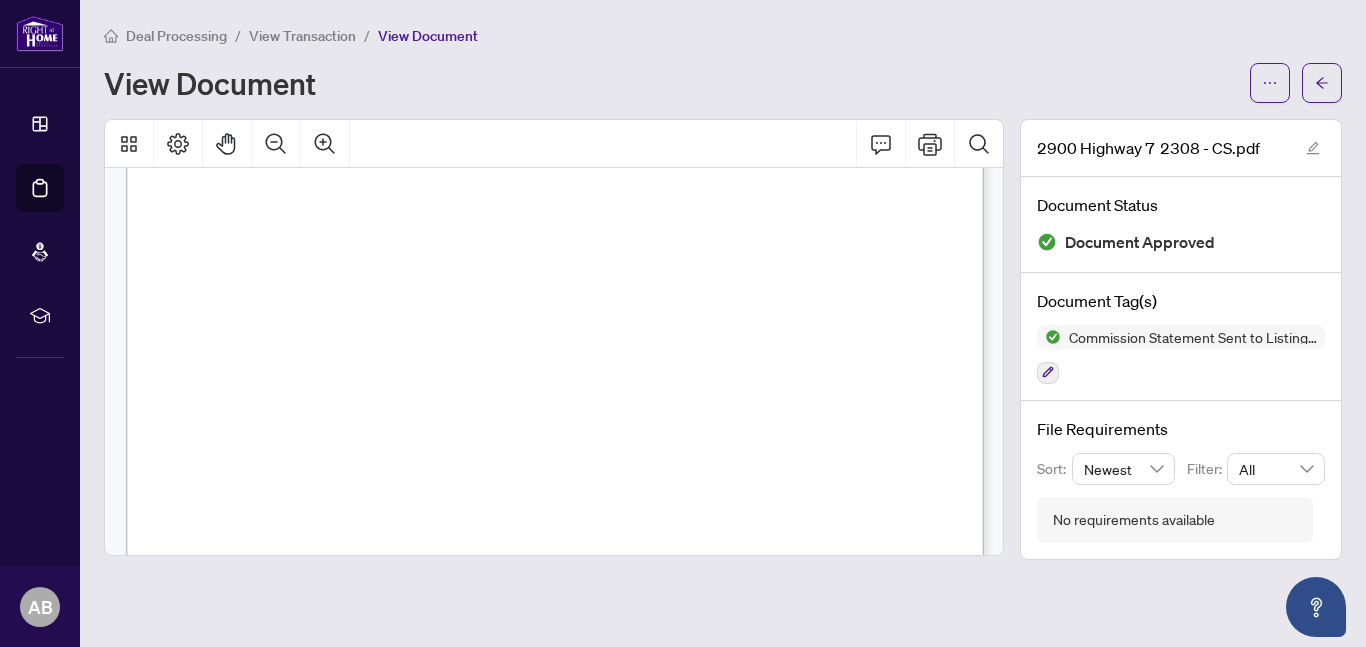 scroll, scrollTop: 0, scrollLeft: 0, axis: both 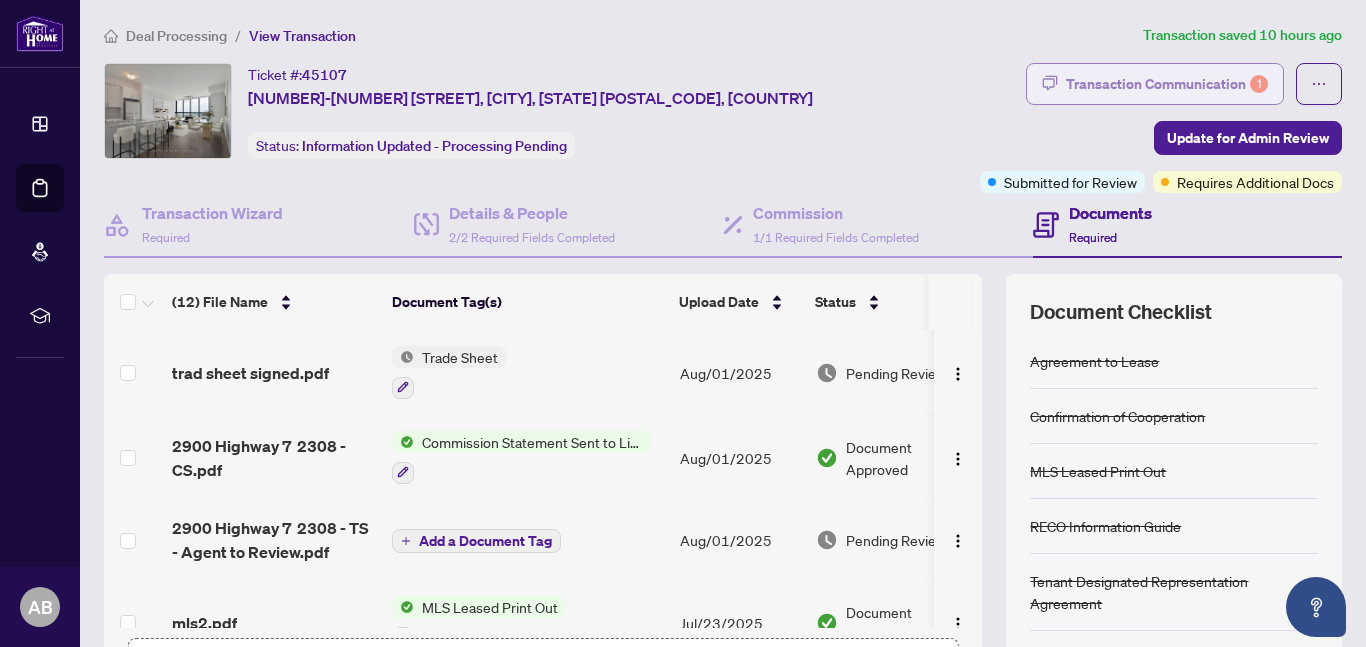 click on "Transaction Communication 1" at bounding box center [1167, 84] 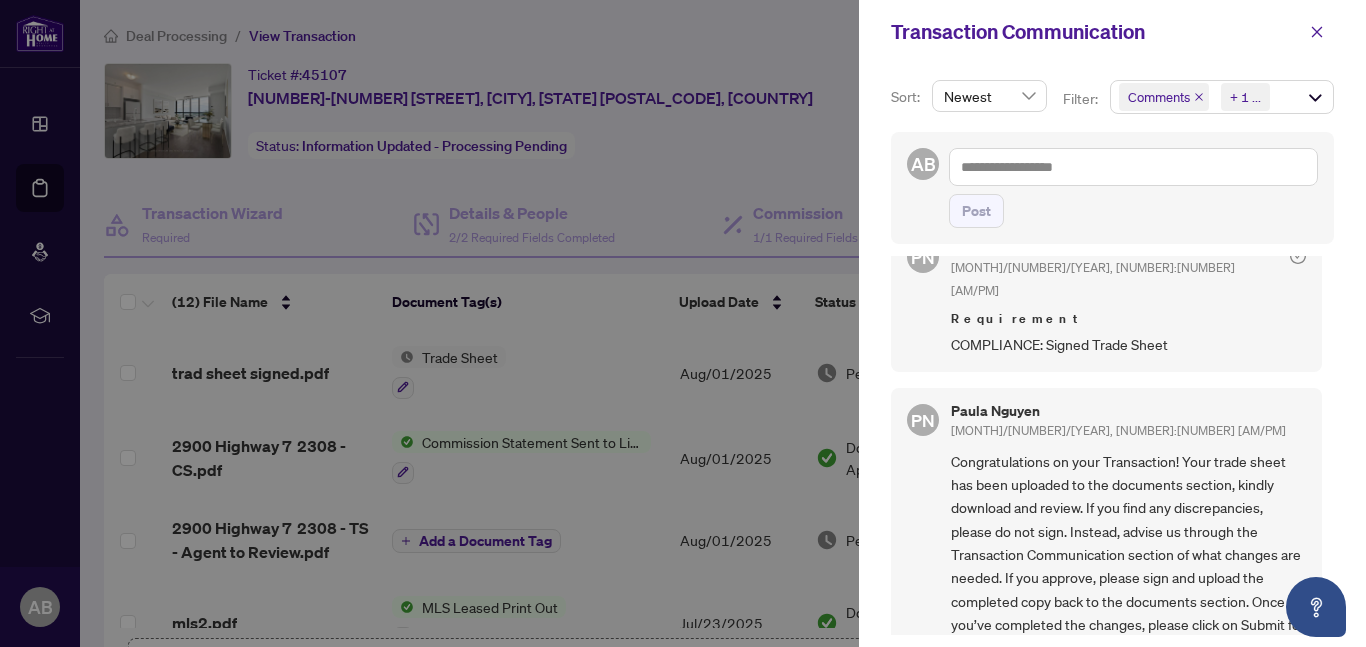 scroll, scrollTop: 61, scrollLeft: 0, axis: vertical 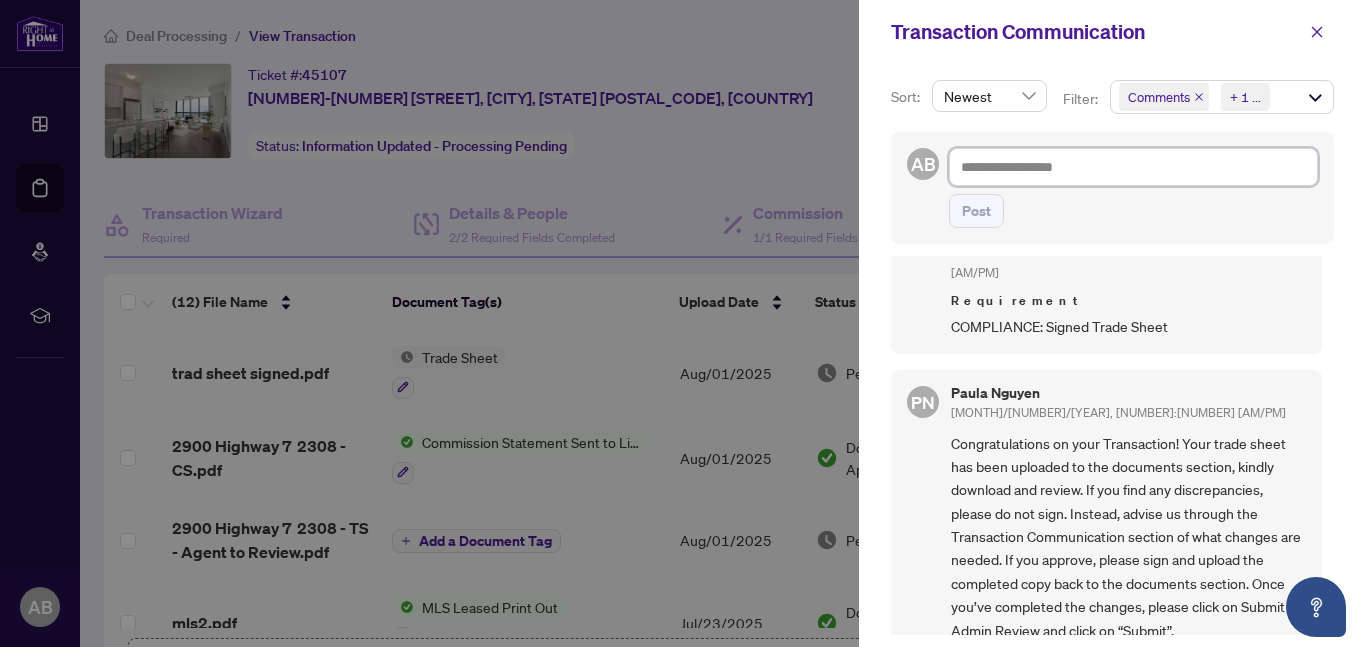 click at bounding box center [1133, 167] 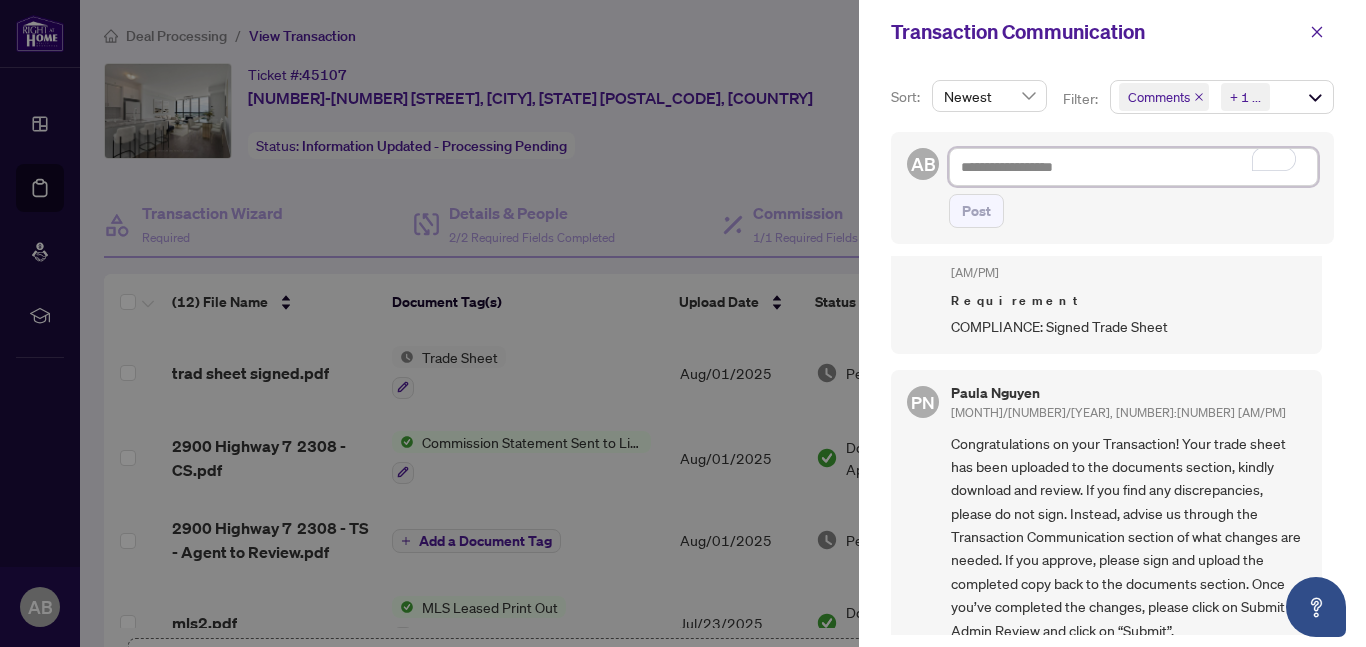 type on "*" 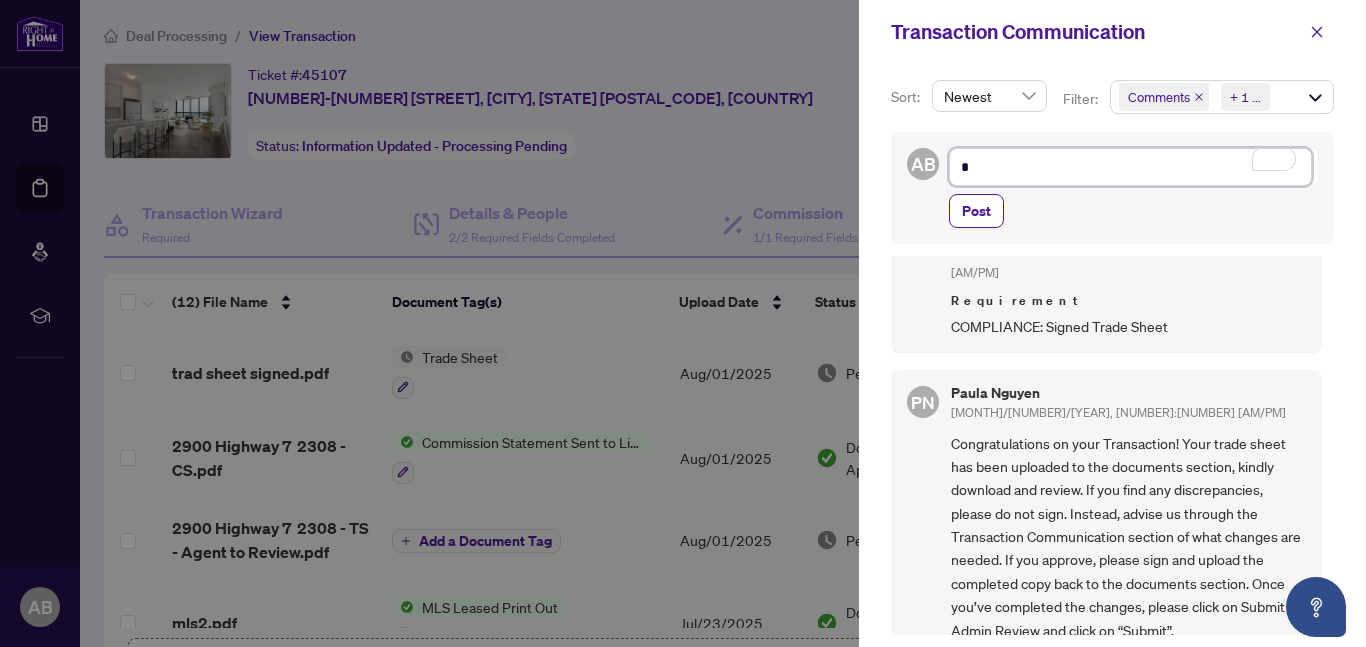type on "**" 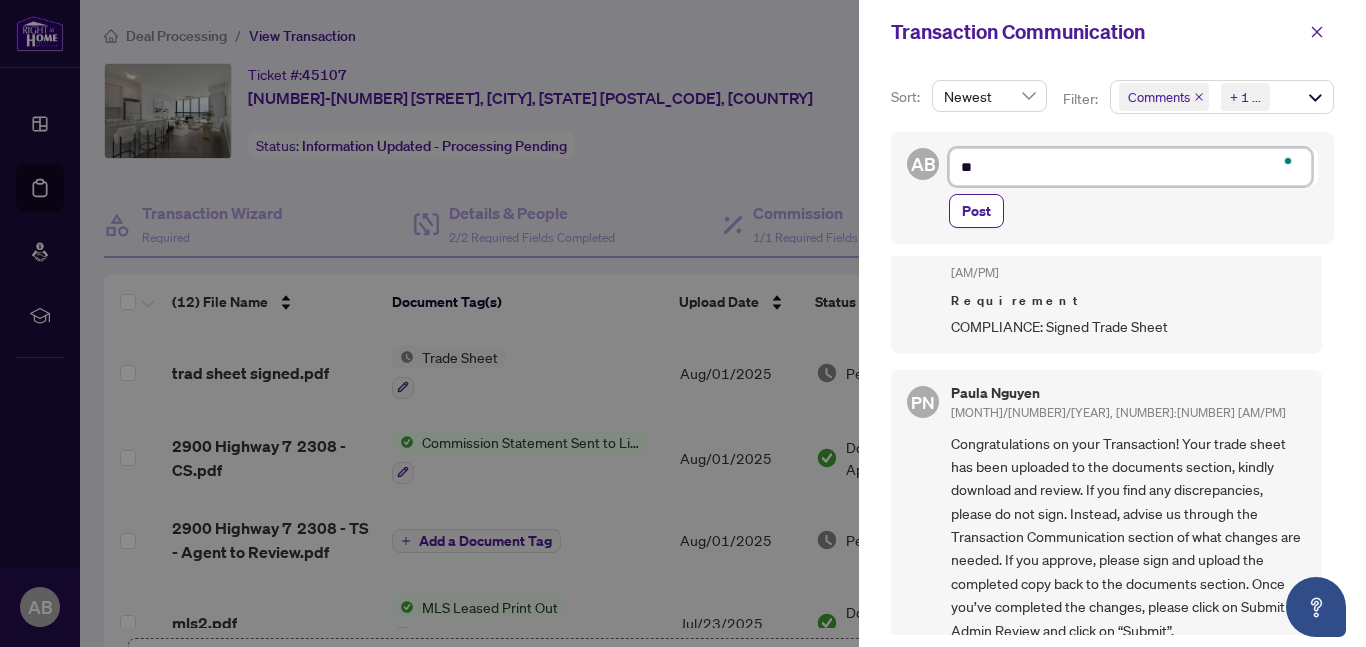 type on "***" 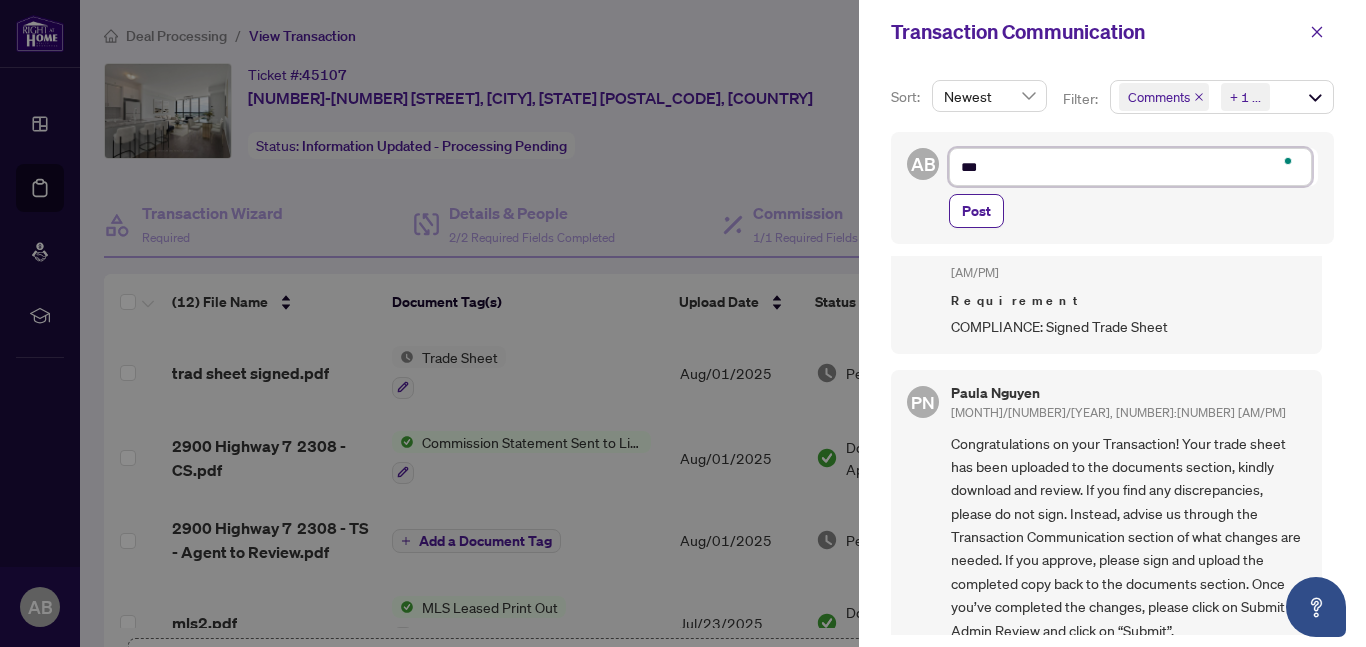 type on "****" 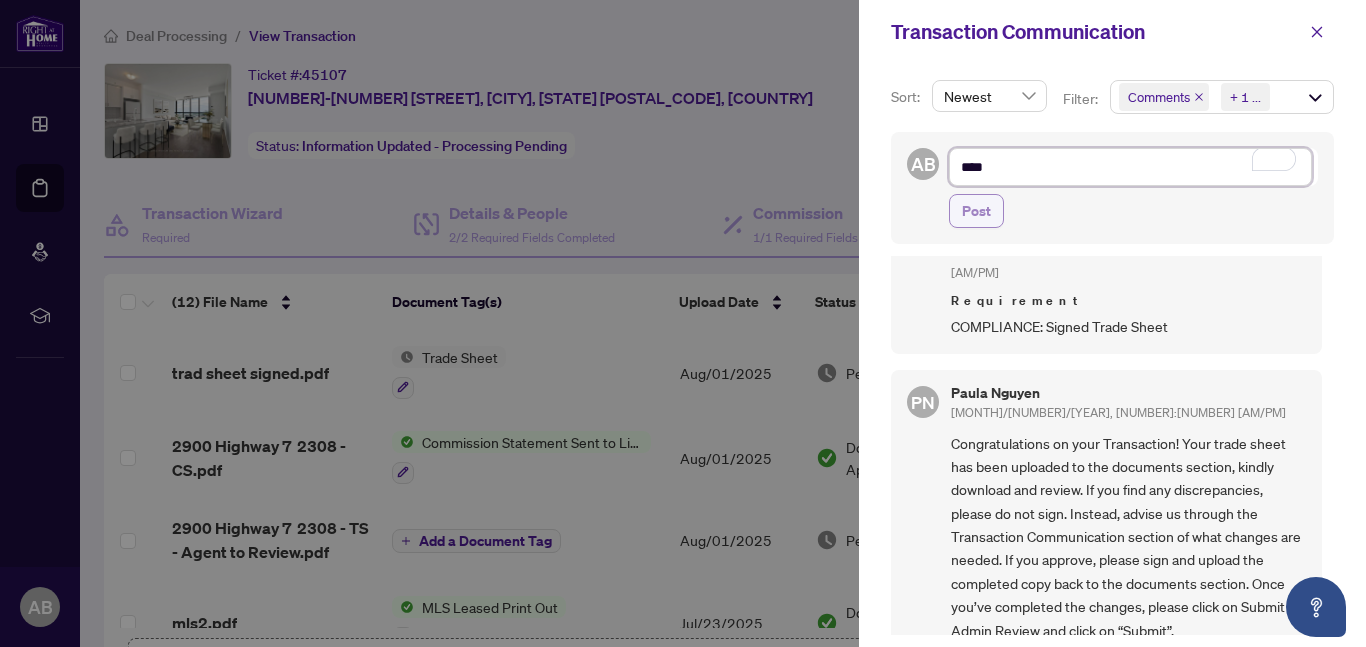 type on "****" 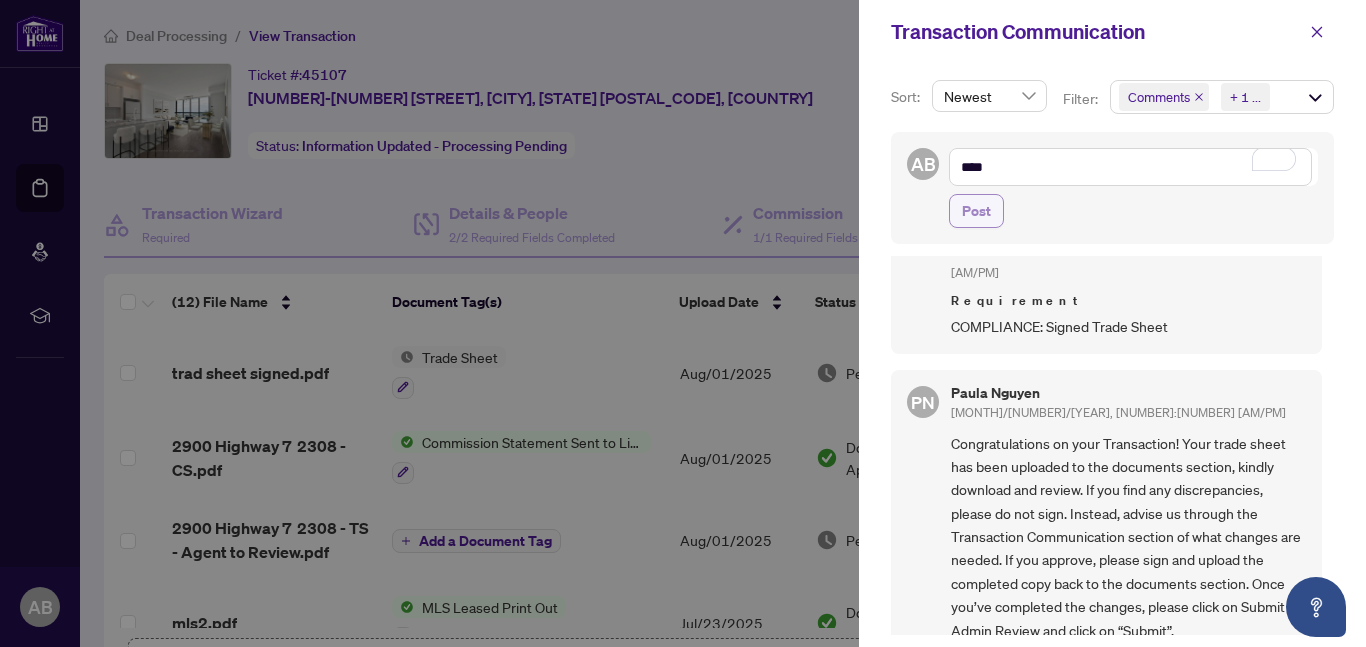 click on "Post" at bounding box center [976, 211] 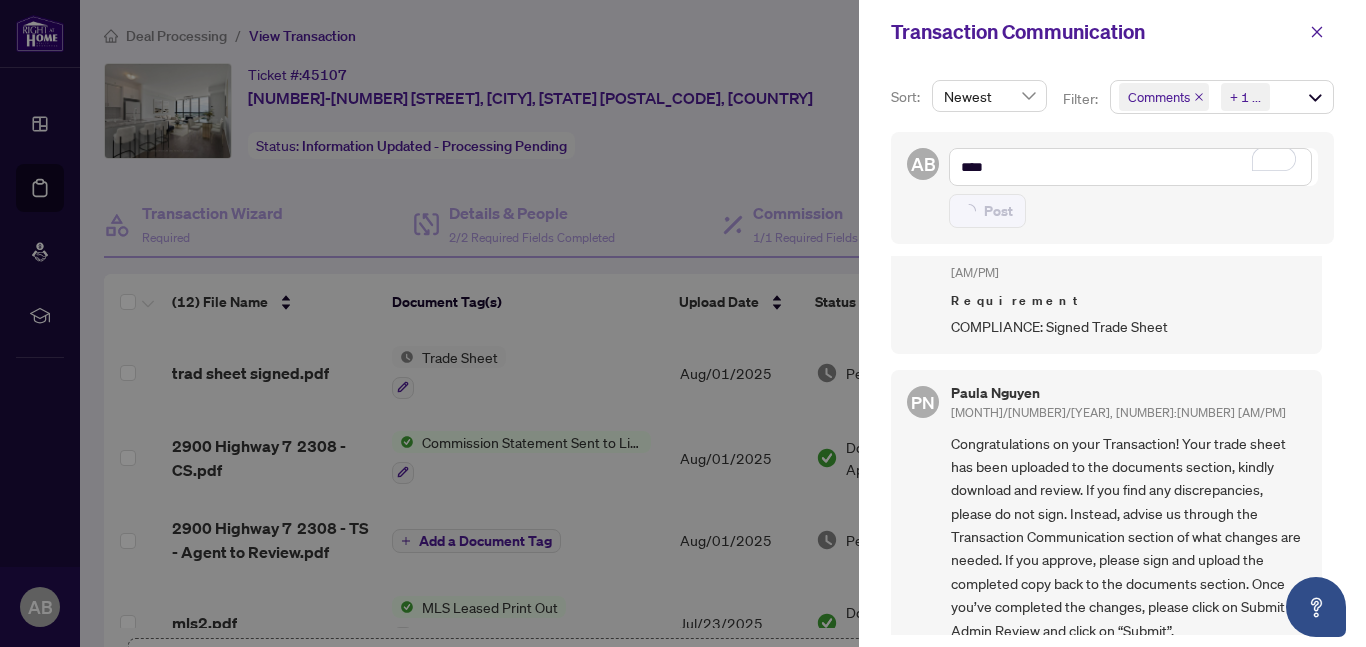 type on "**********" 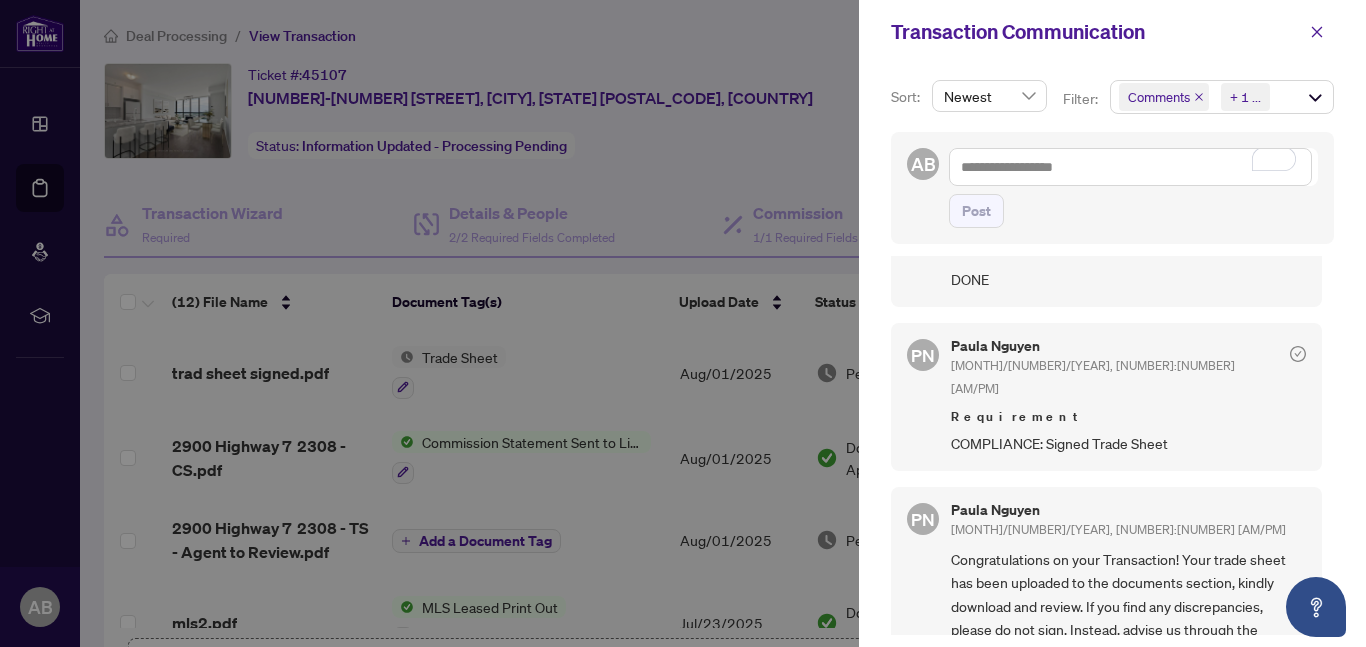scroll, scrollTop: 0, scrollLeft: 0, axis: both 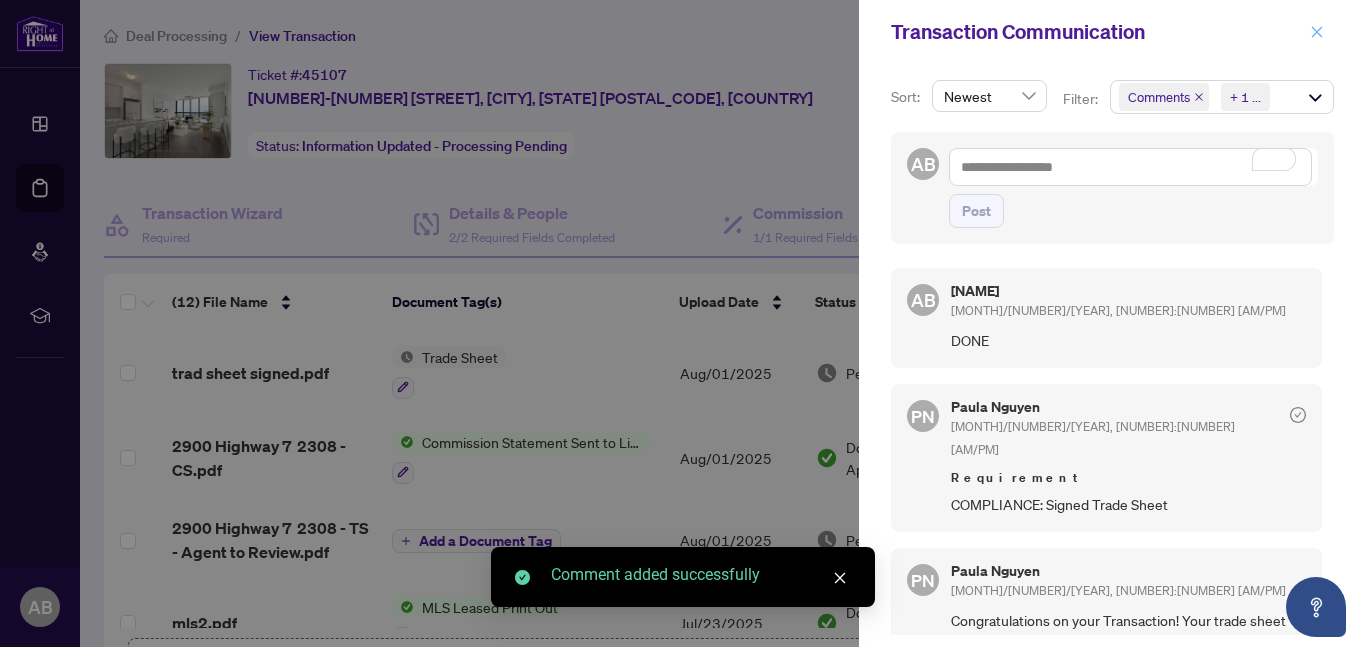 click at bounding box center (1317, 32) 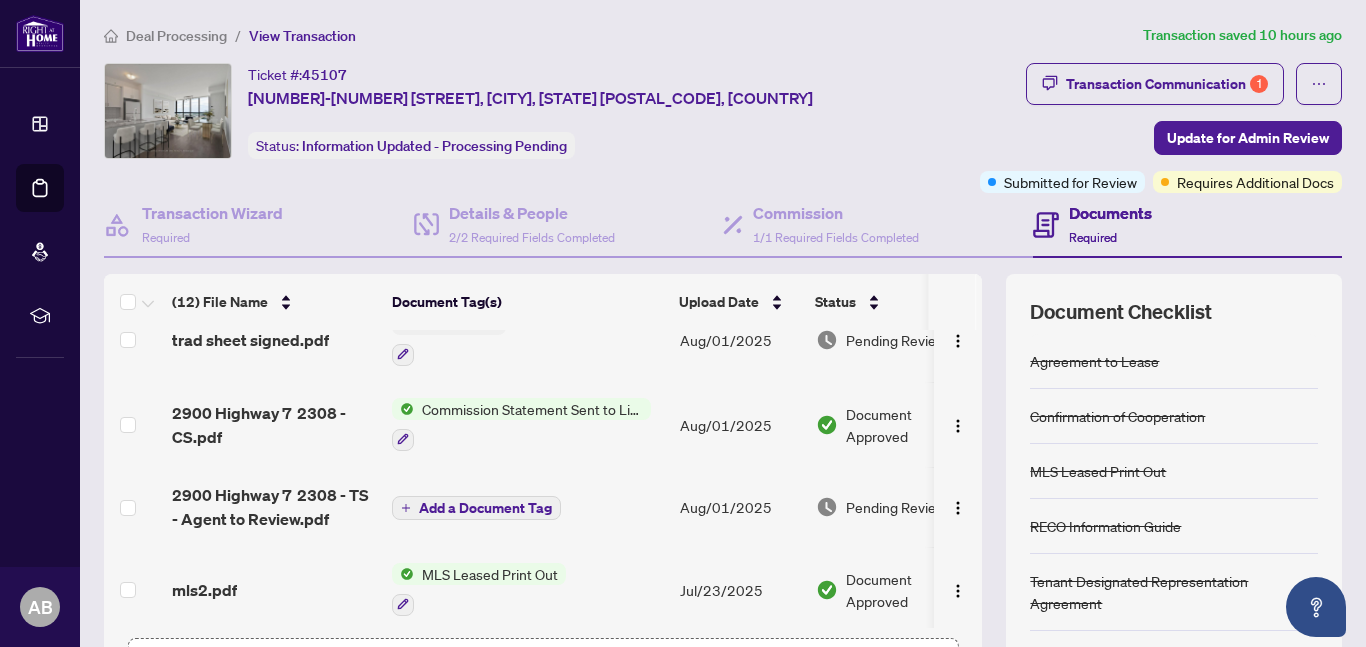 scroll, scrollTop: 0, scrollLeft: 0, axis: both 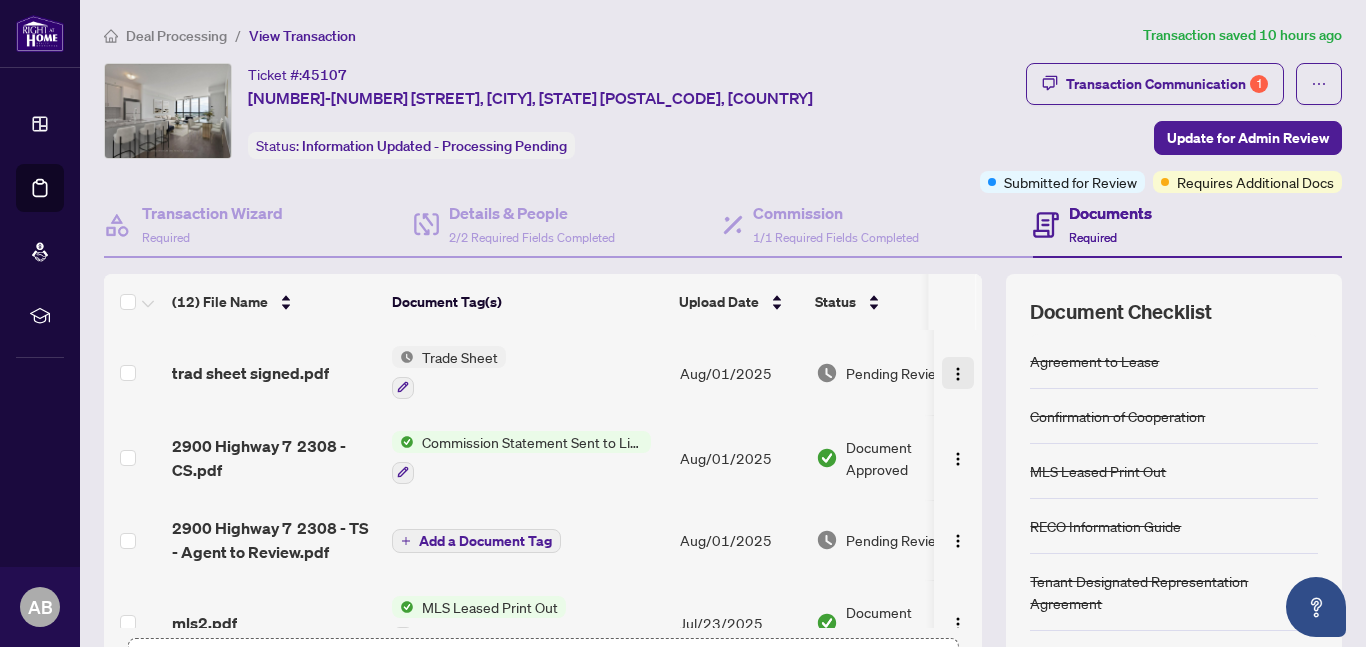 click at bounding box center (958, 374) 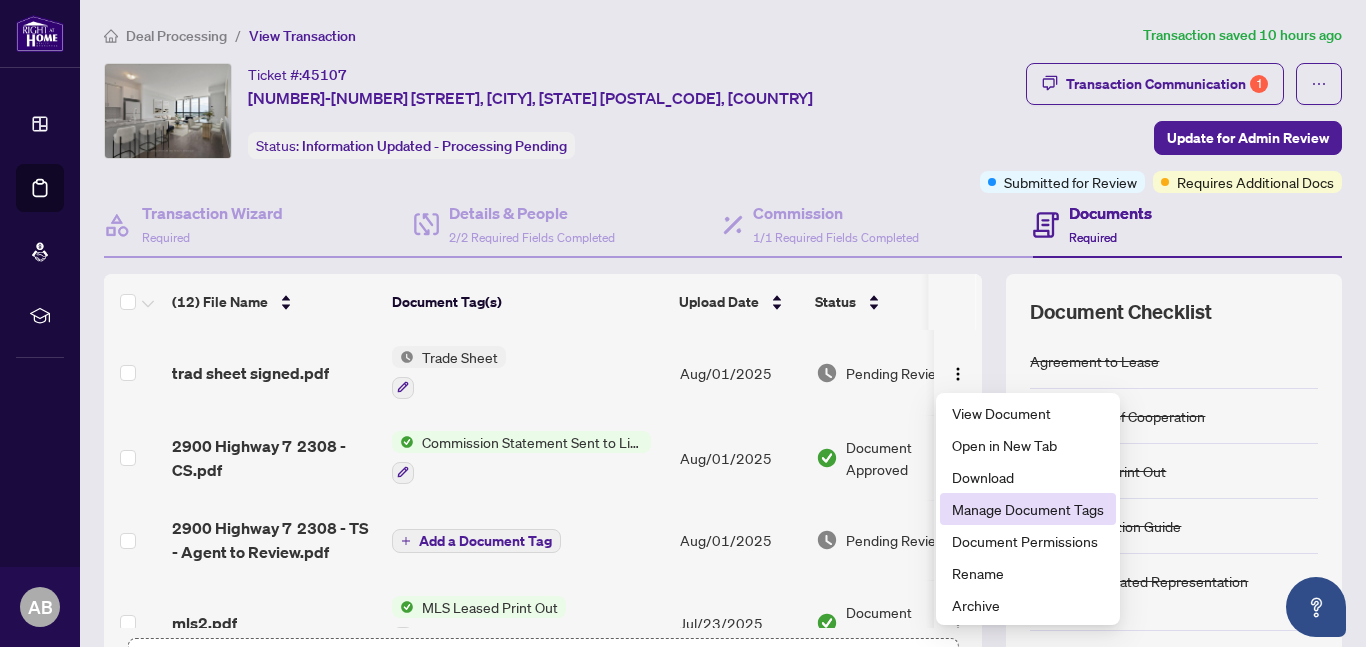 click on "Manage Document Tags" at bounding box center (1028, 509) 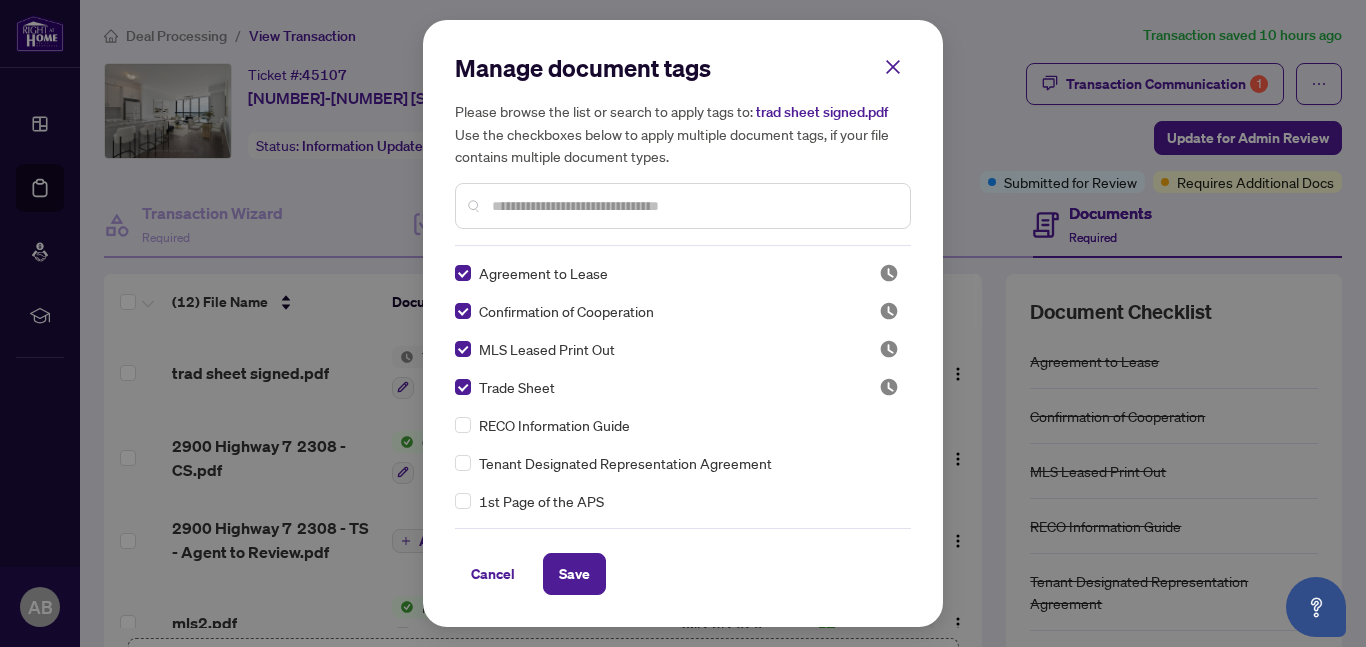 click on "RECO Information Guide" at bounding box center (677, 425) 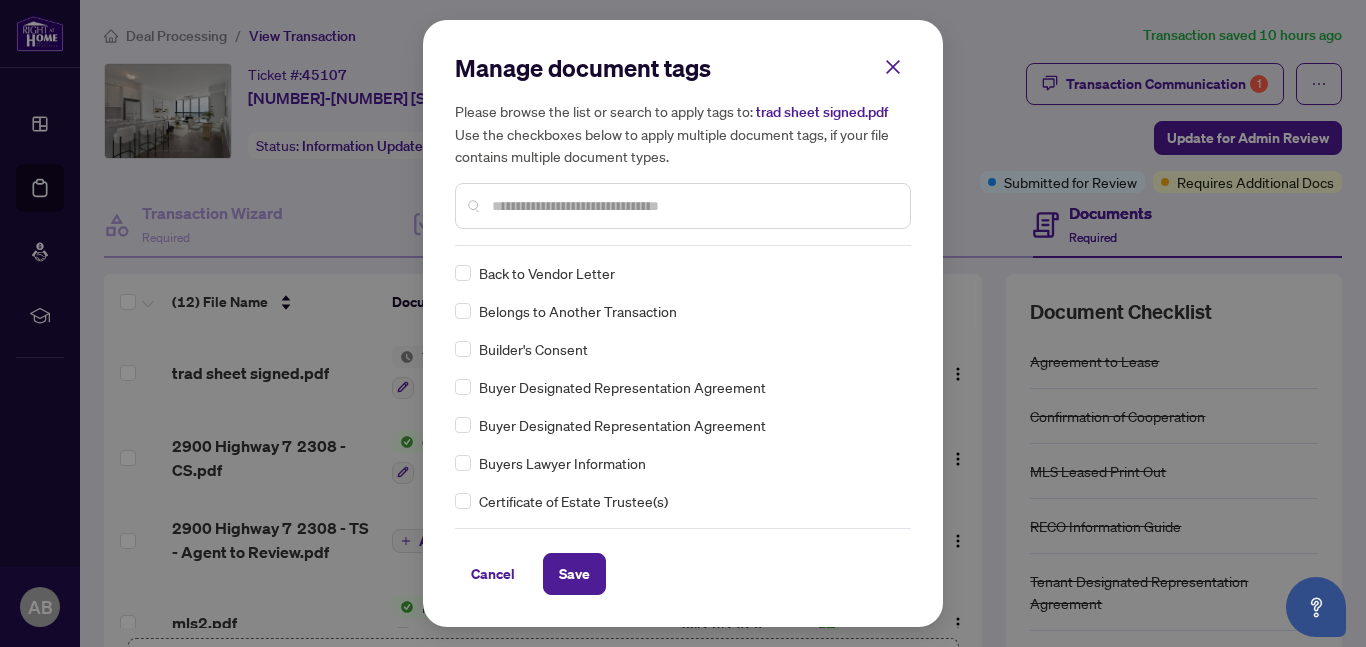 scroll, scrollTop: 504, scrollLeft: 0, axis: vertical 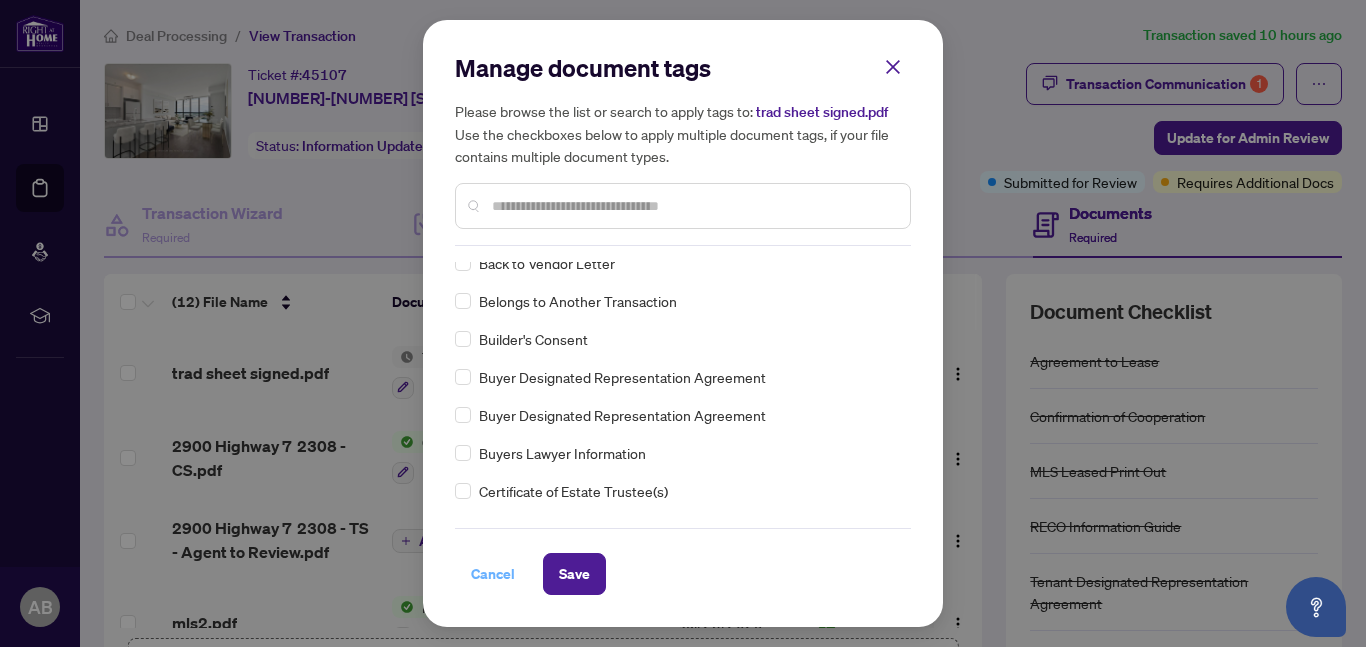 click on "Cancel" at bounding box center [493, 574] 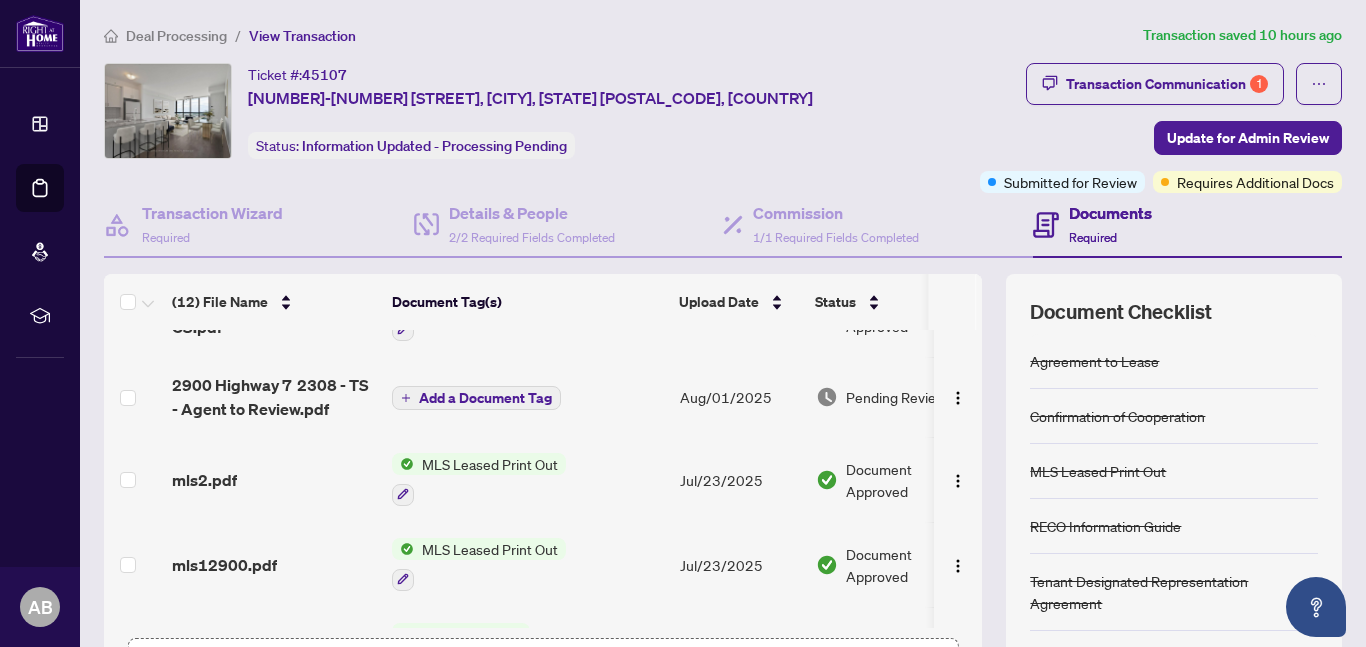 scroll, scrollTop: 144, scrollLeft: 0, axis: vertical 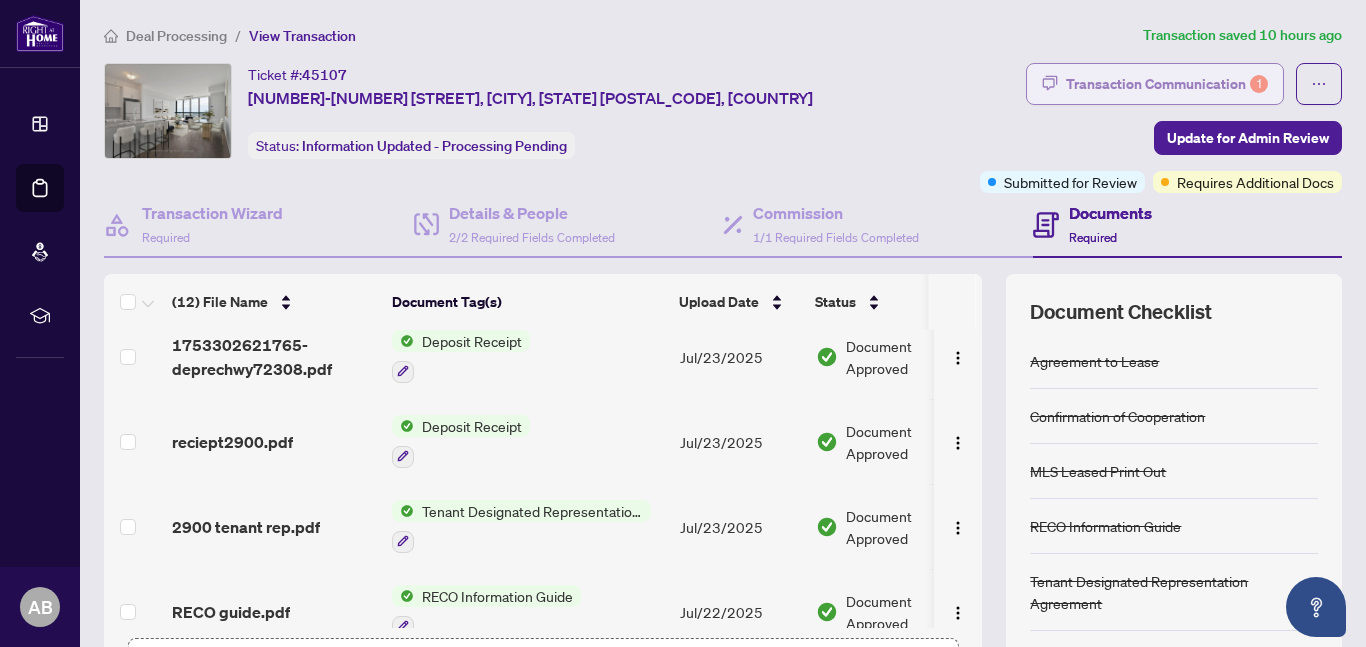 click on "Transaction Communication 1" at bounding box center (1167, 84) 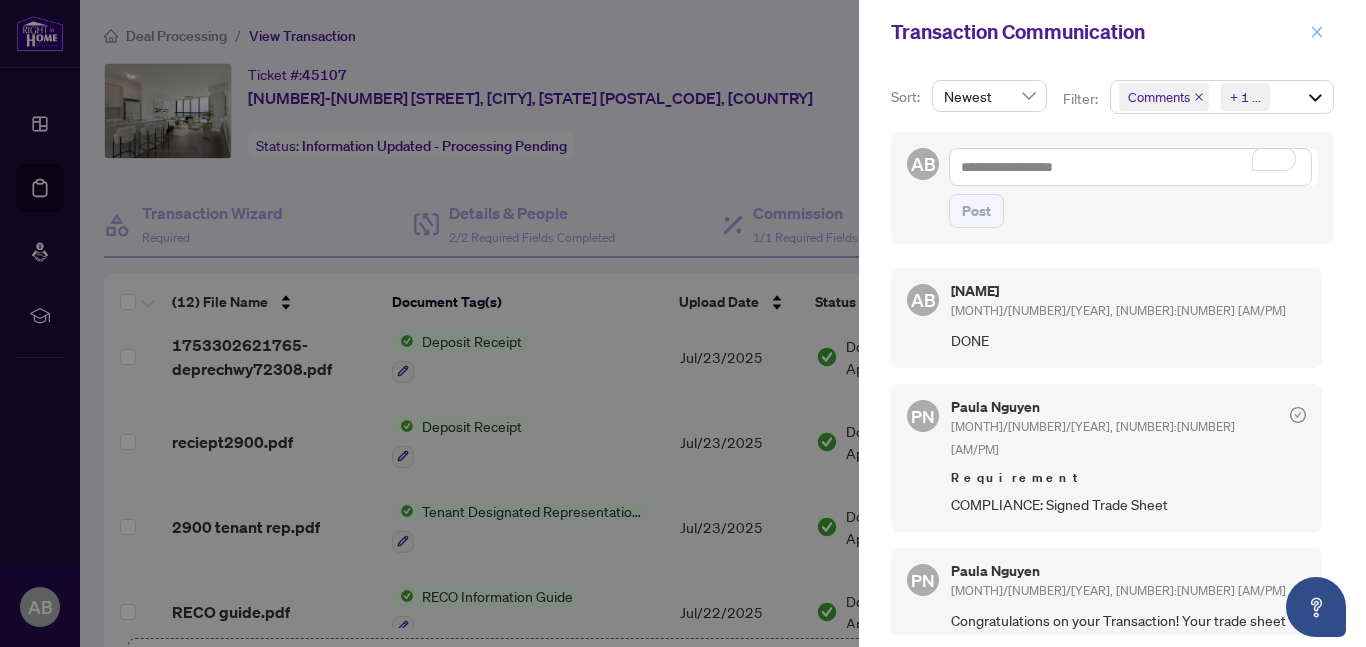 click 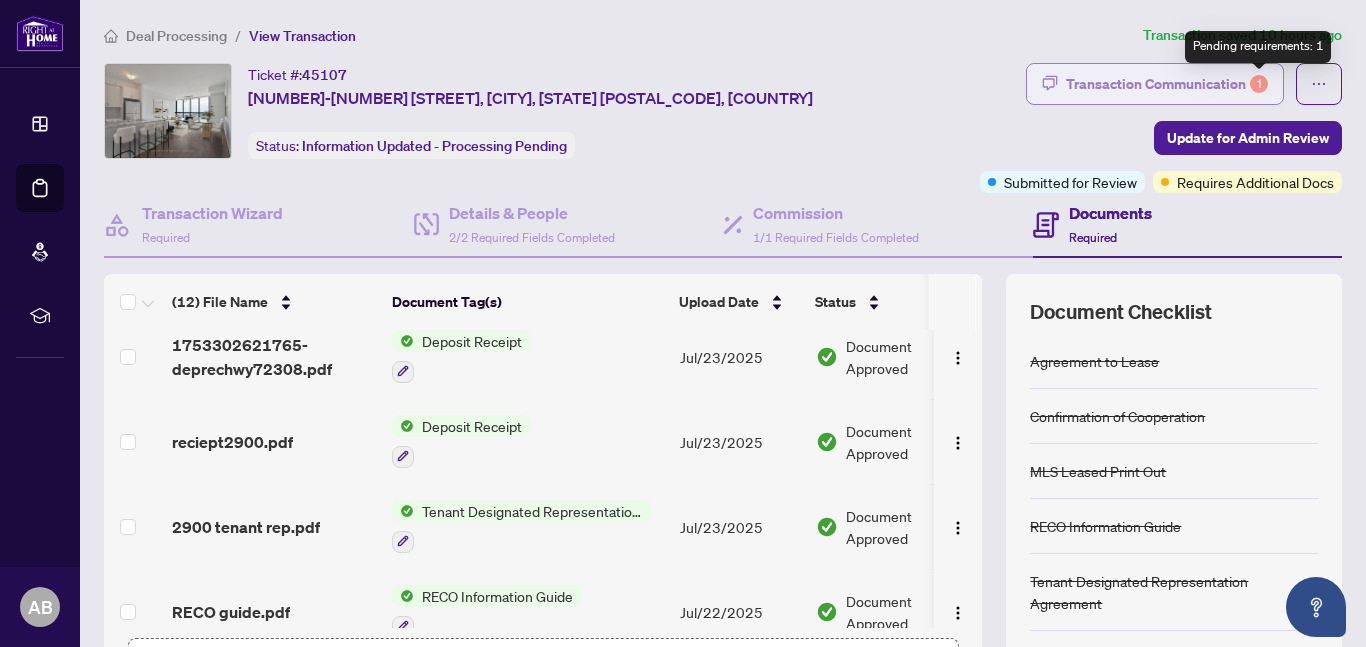 click on "1" at bounding box center (1259, 84) 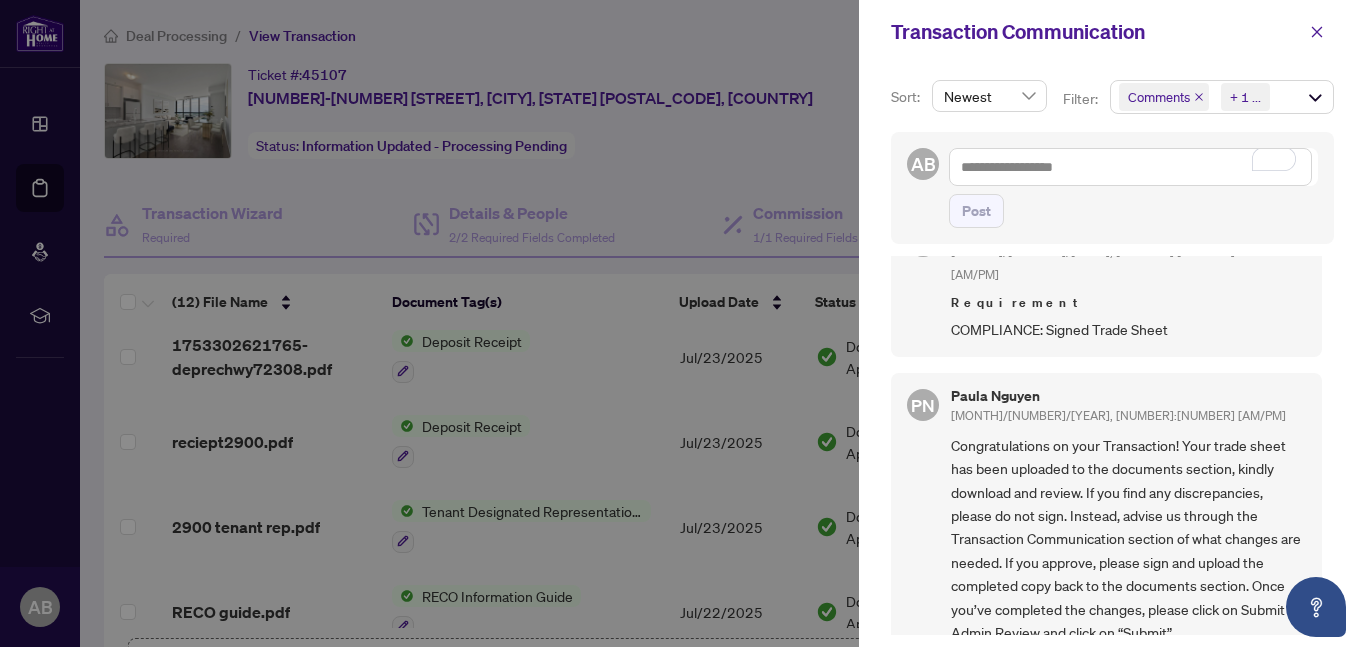 scroll, scrollTop: 177, scrollLeft: 0, axis: vertical 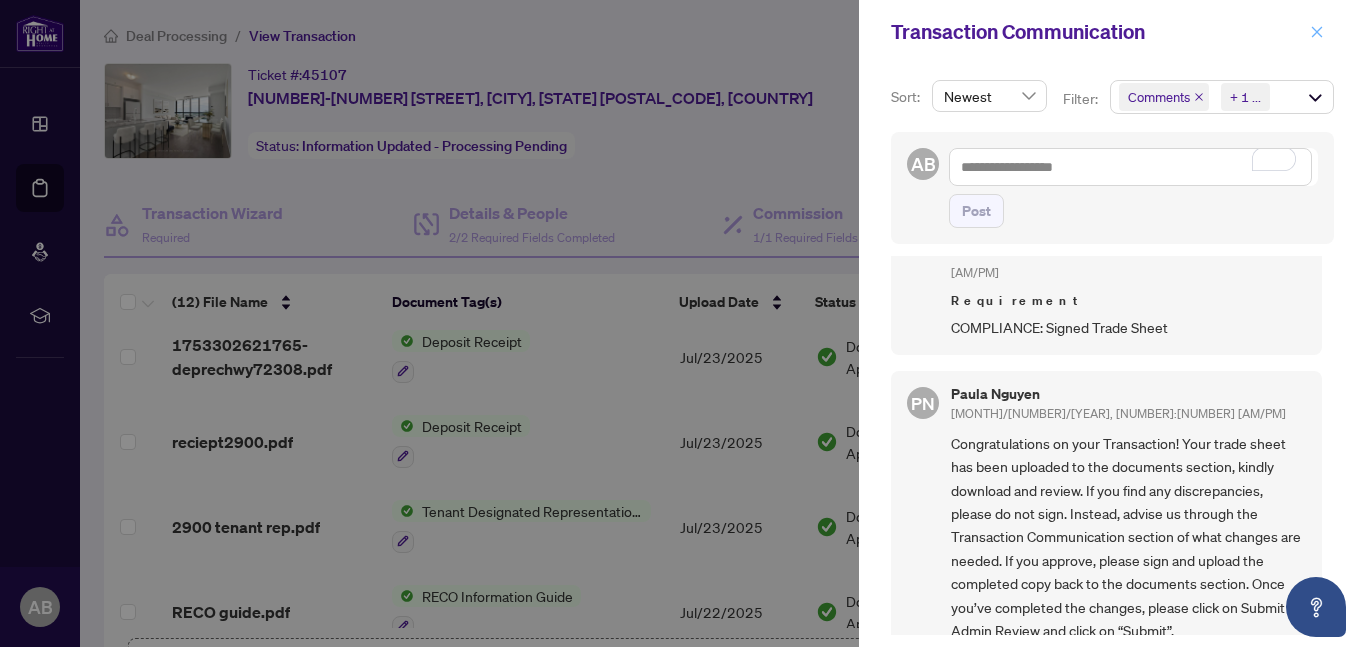click 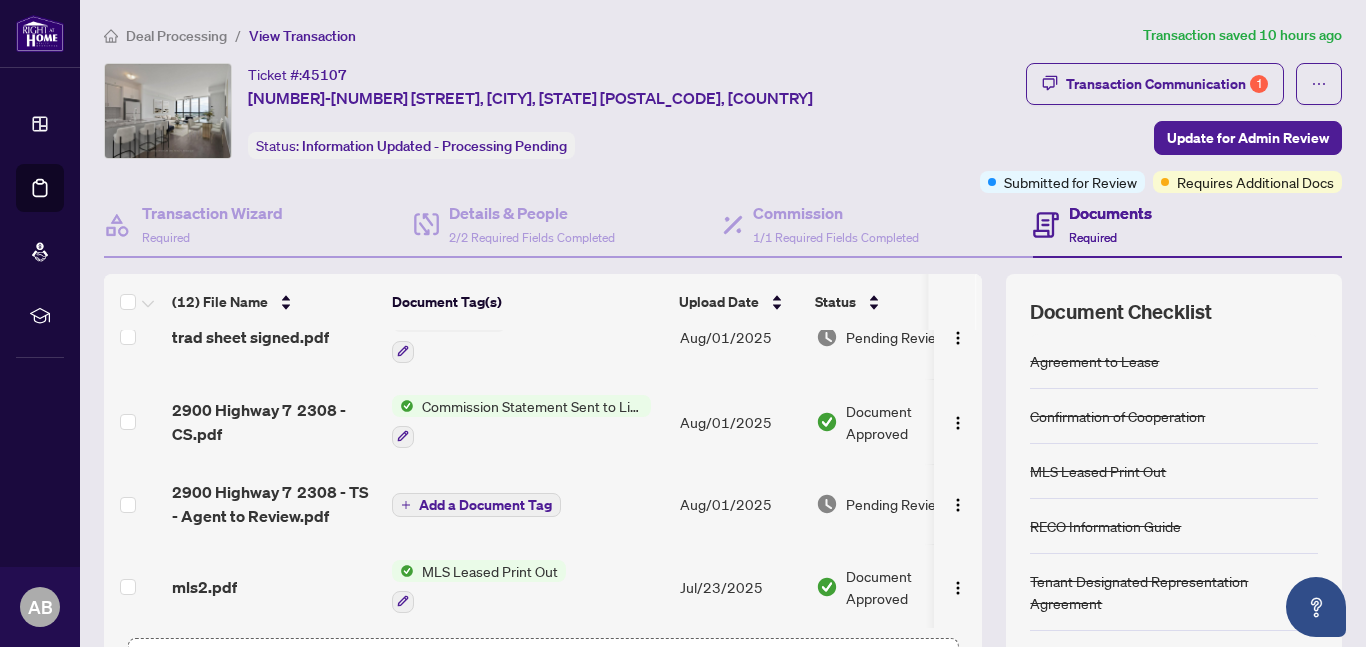 scroll, scrollTop: 0, scrollLeft: 0, axis: both 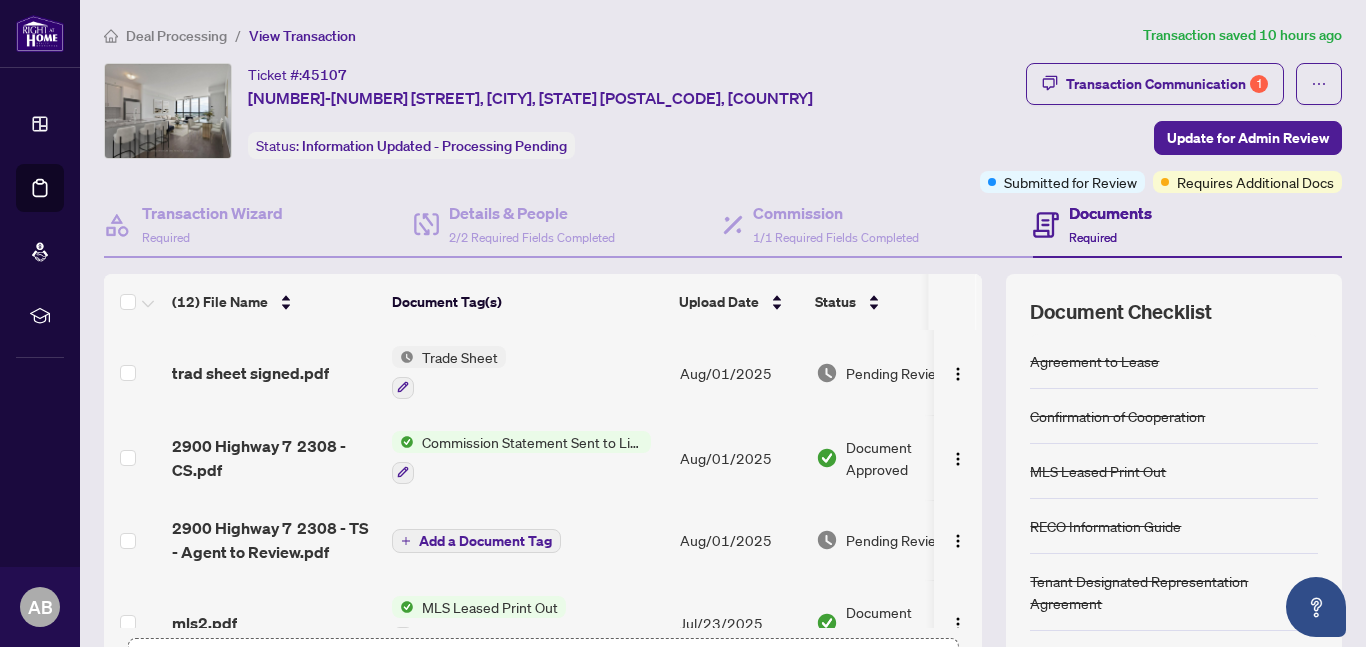click on "Pending Review" at bounding box center (896, 373) 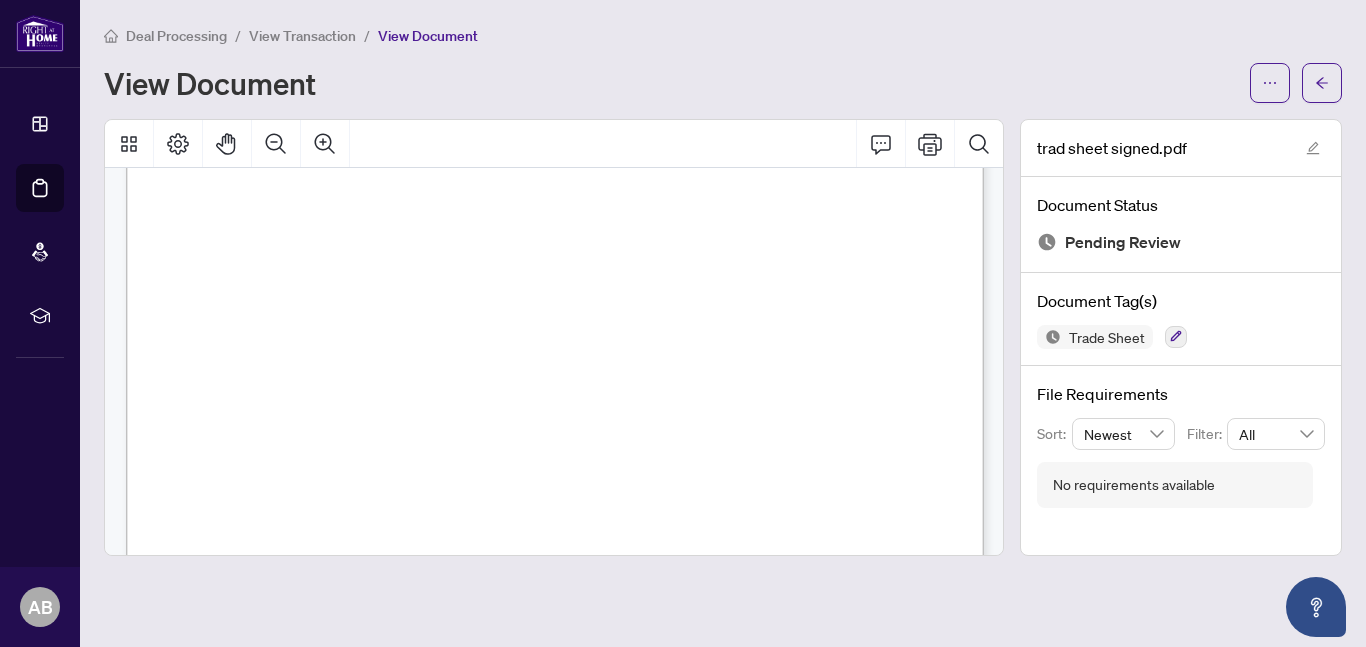 scroll, scrollTop: 115, scrollLeft: 0, axis: vertical 